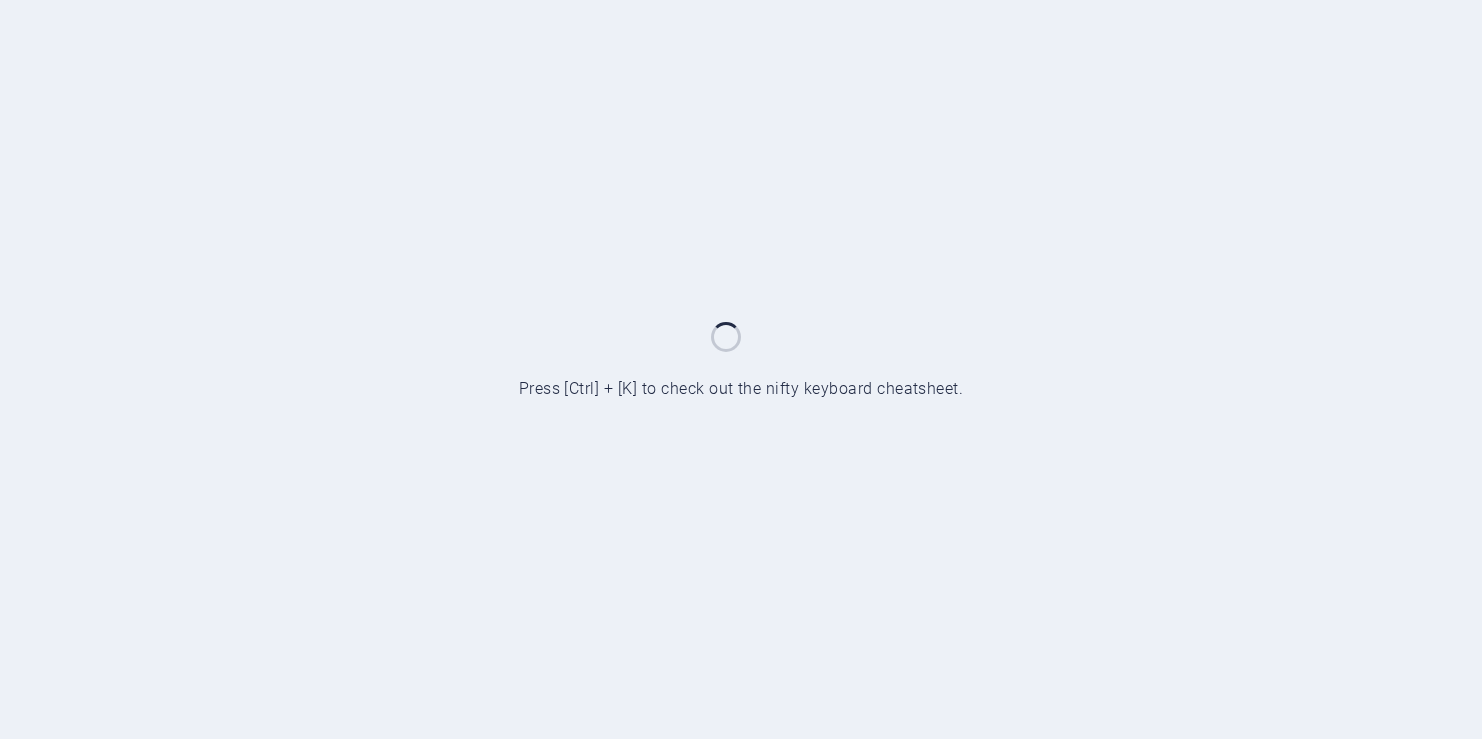 scroll, scrollTop: 0, scrollLeft: 0, axis: both 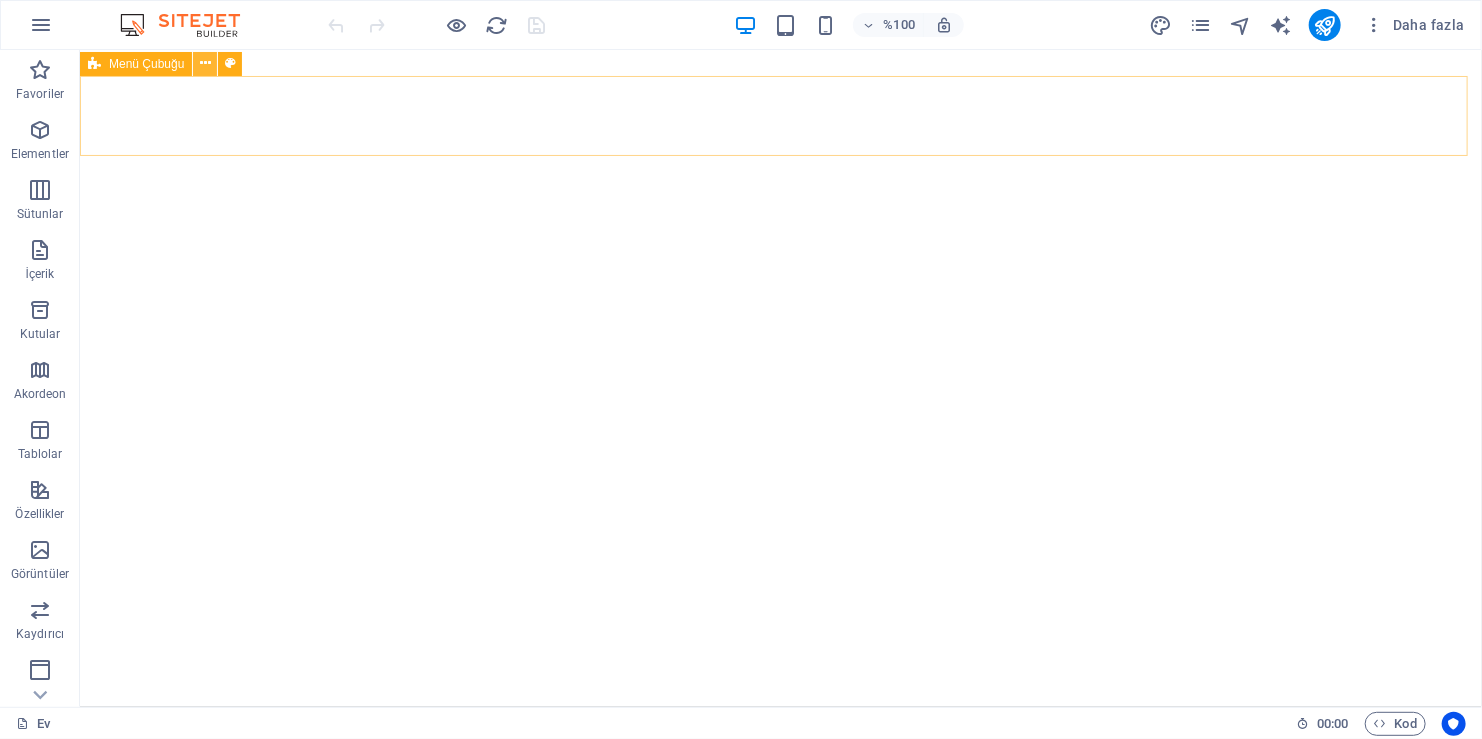 click at bounding box center [205, 63] 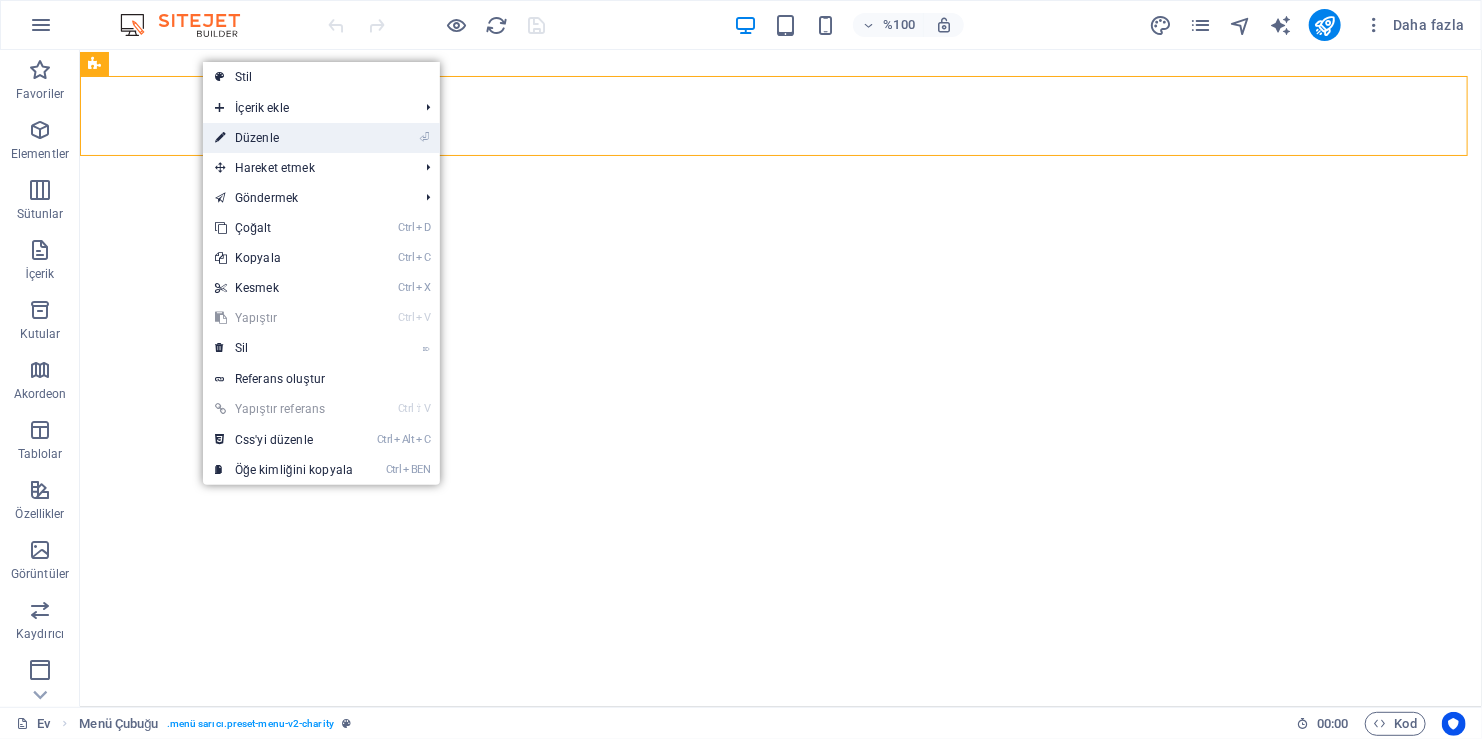 click on "⏎  Düzenle" at bounding box center (284, 138) 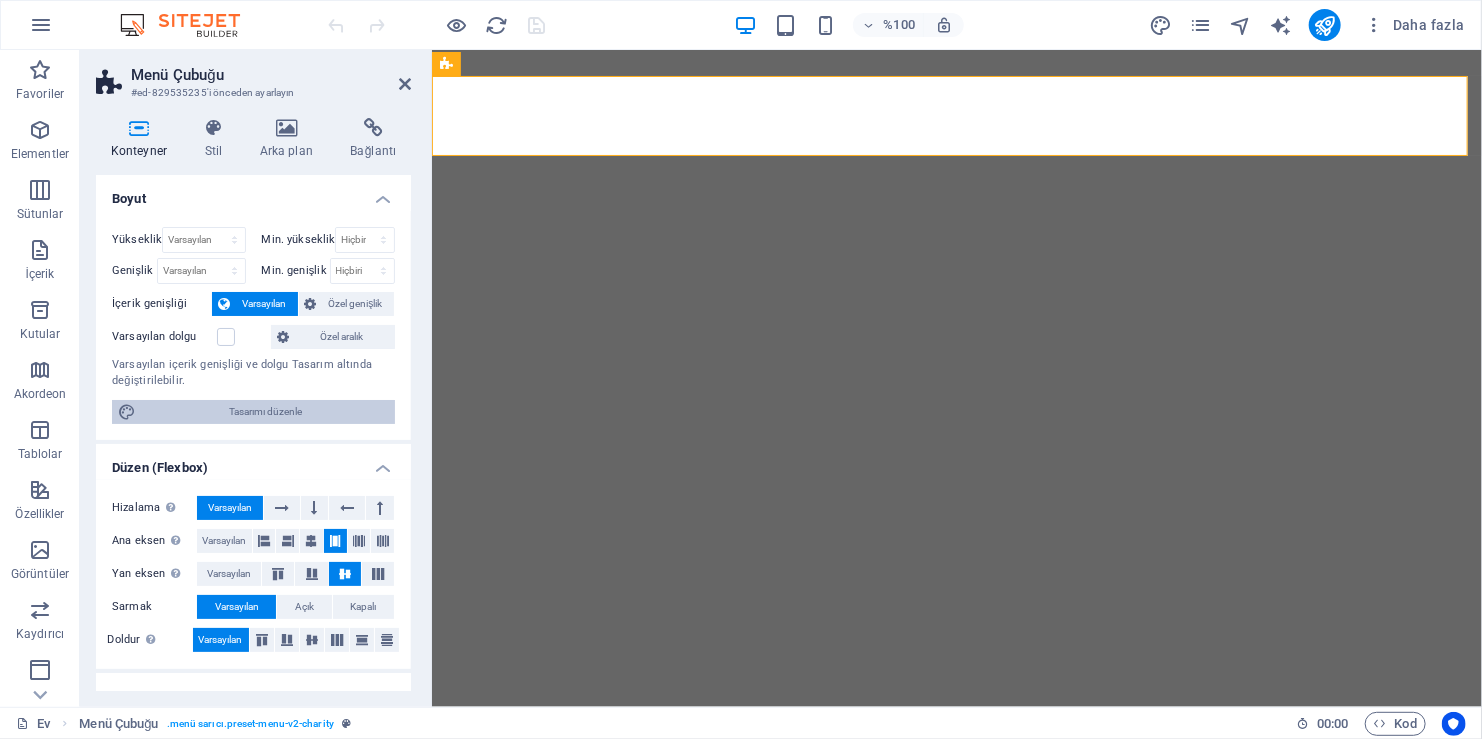 scroll, scrollTop: 0, scrollLeft: 0, axis: both 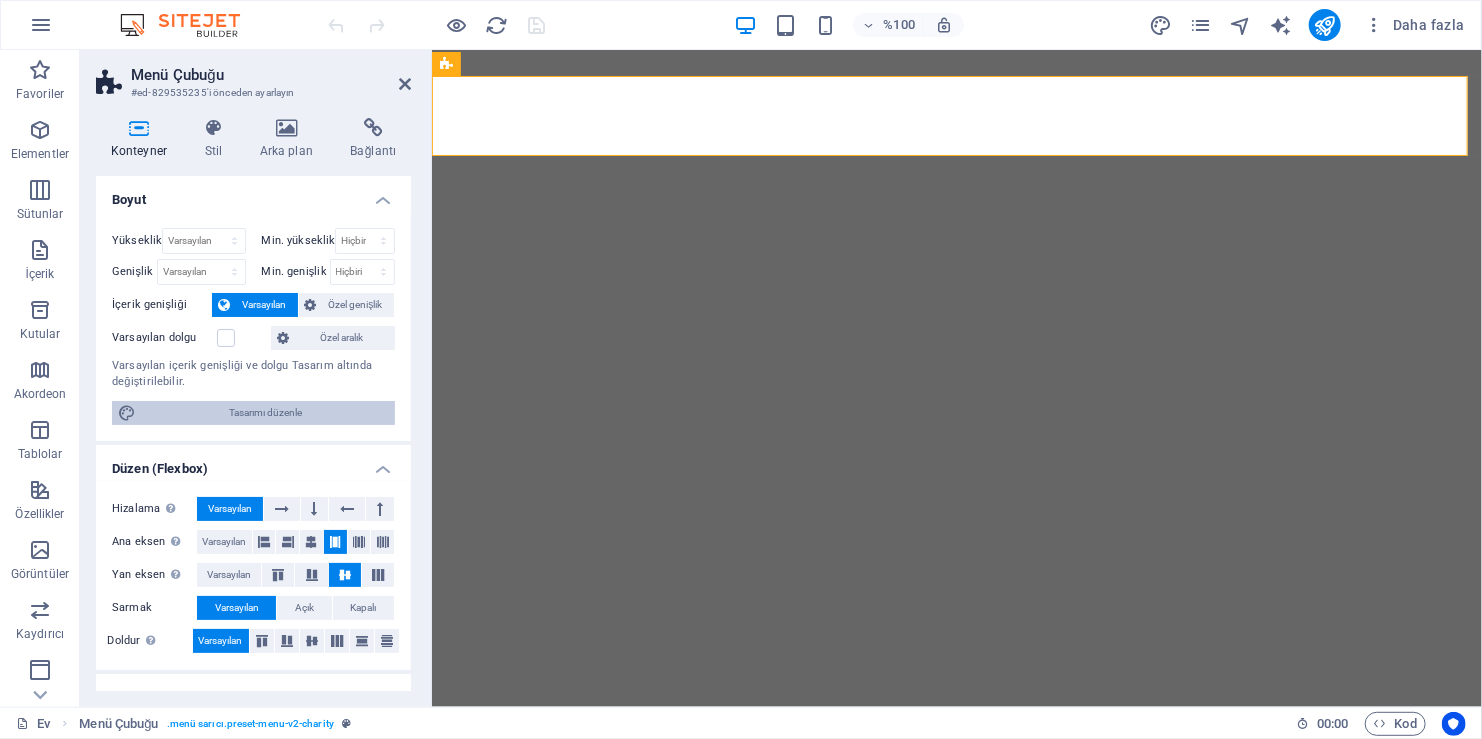 click on "Tasarımı düzenle" at bounding box center [265, 413] 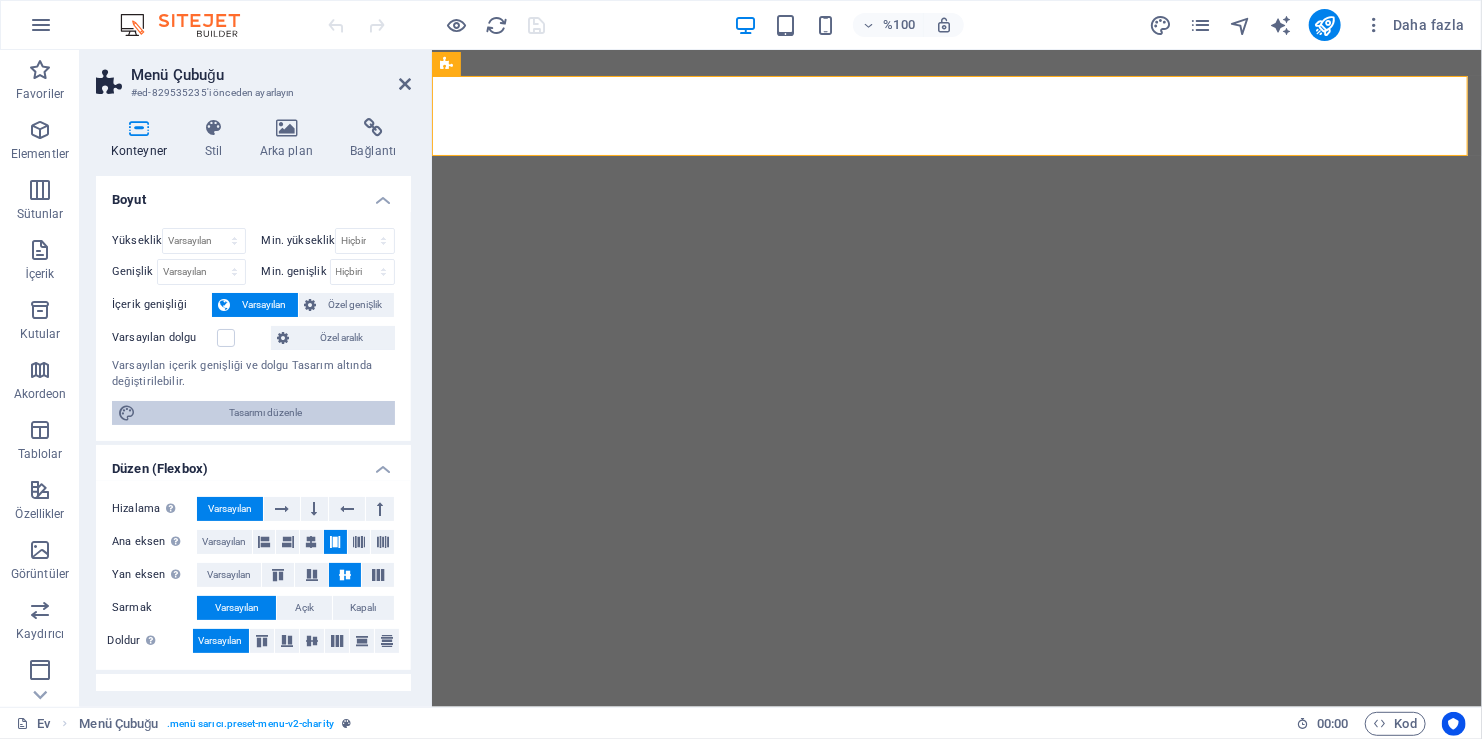 select on "rem" 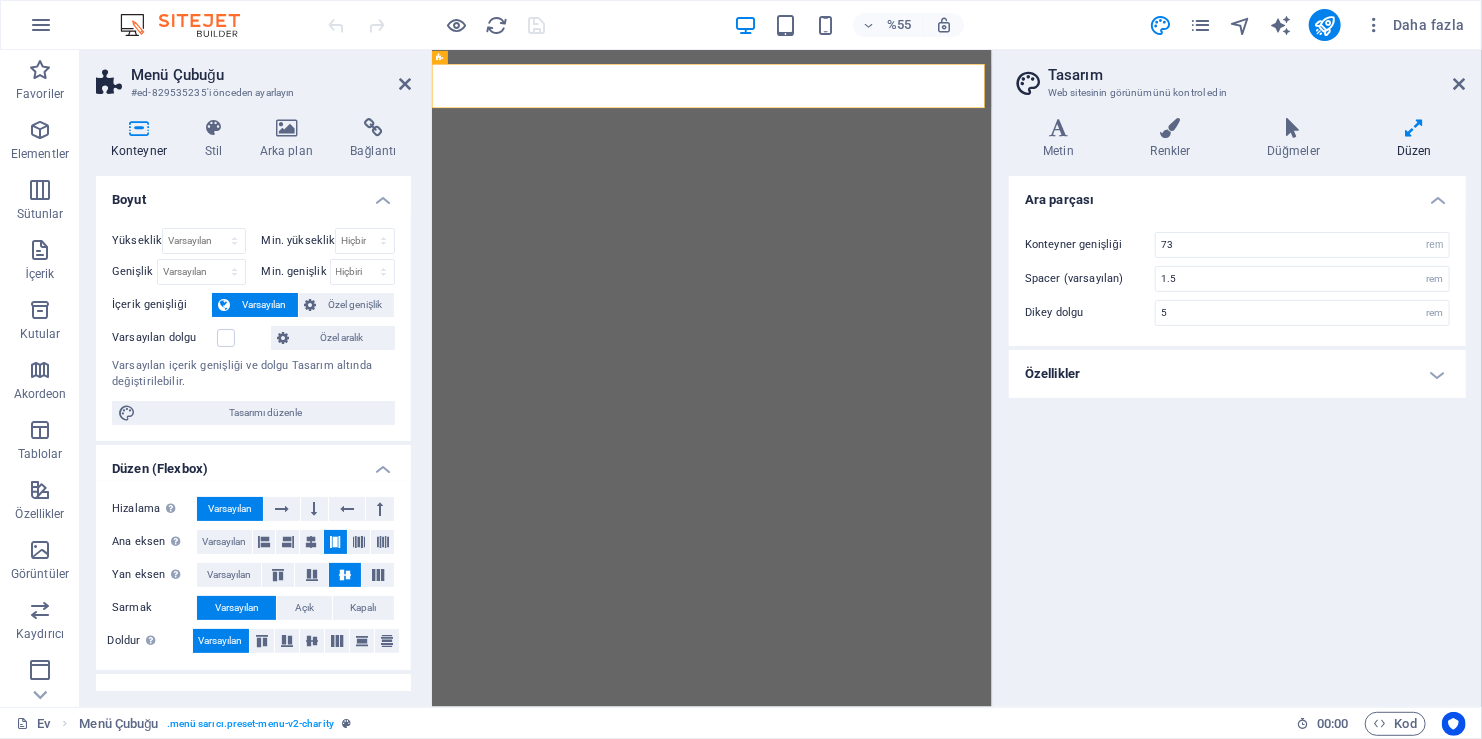 click at bounding box center (1460, 84) 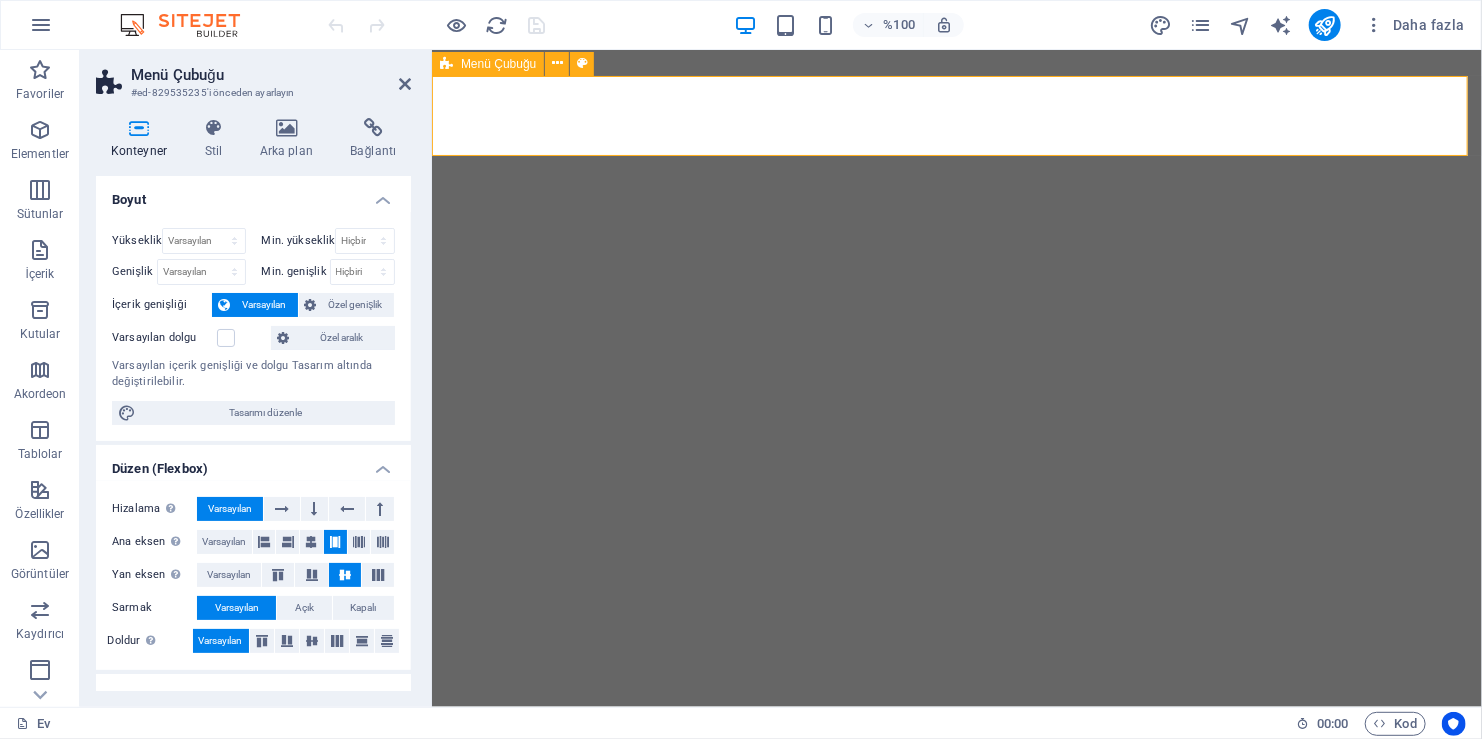 click on "Menü Çubuğu" at bounding box center [498, 64] 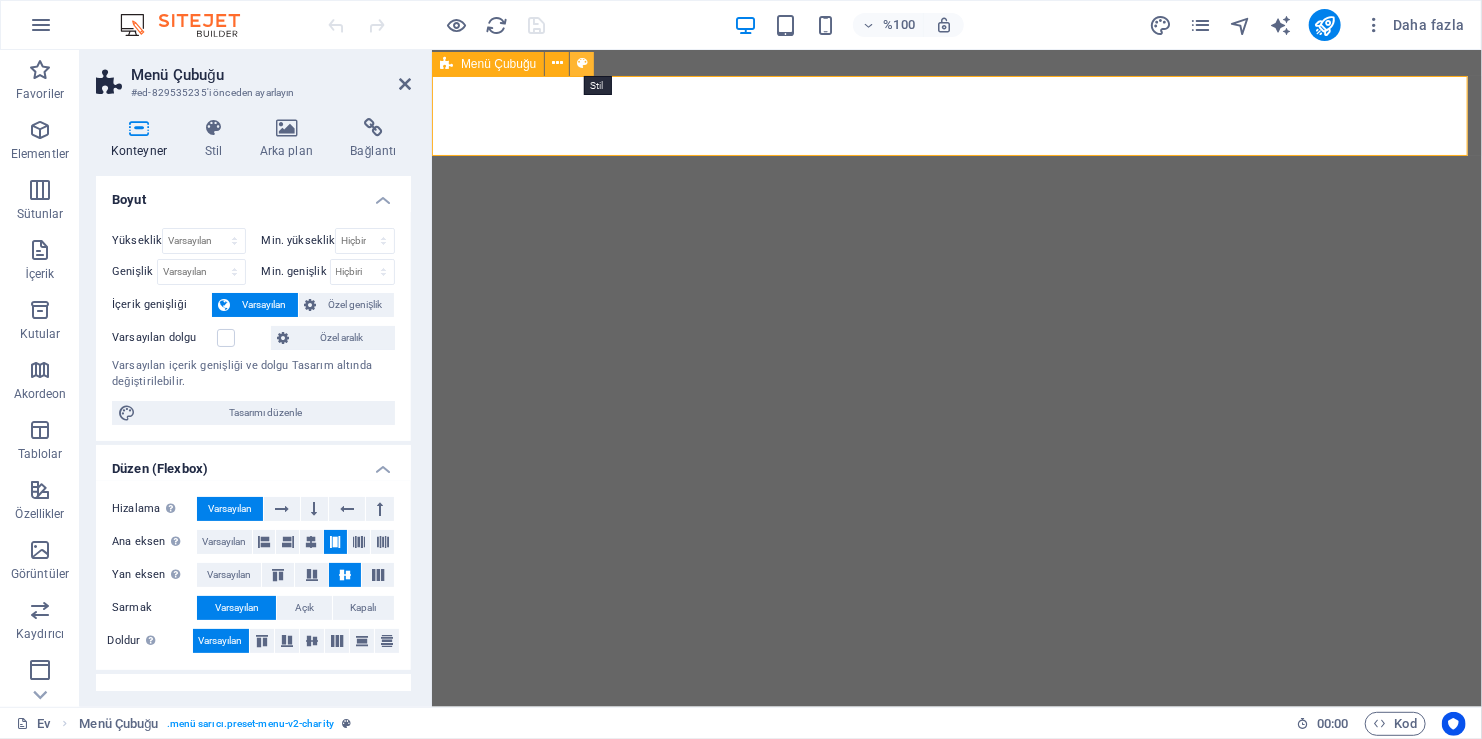 click at bounding box center (582, 63) 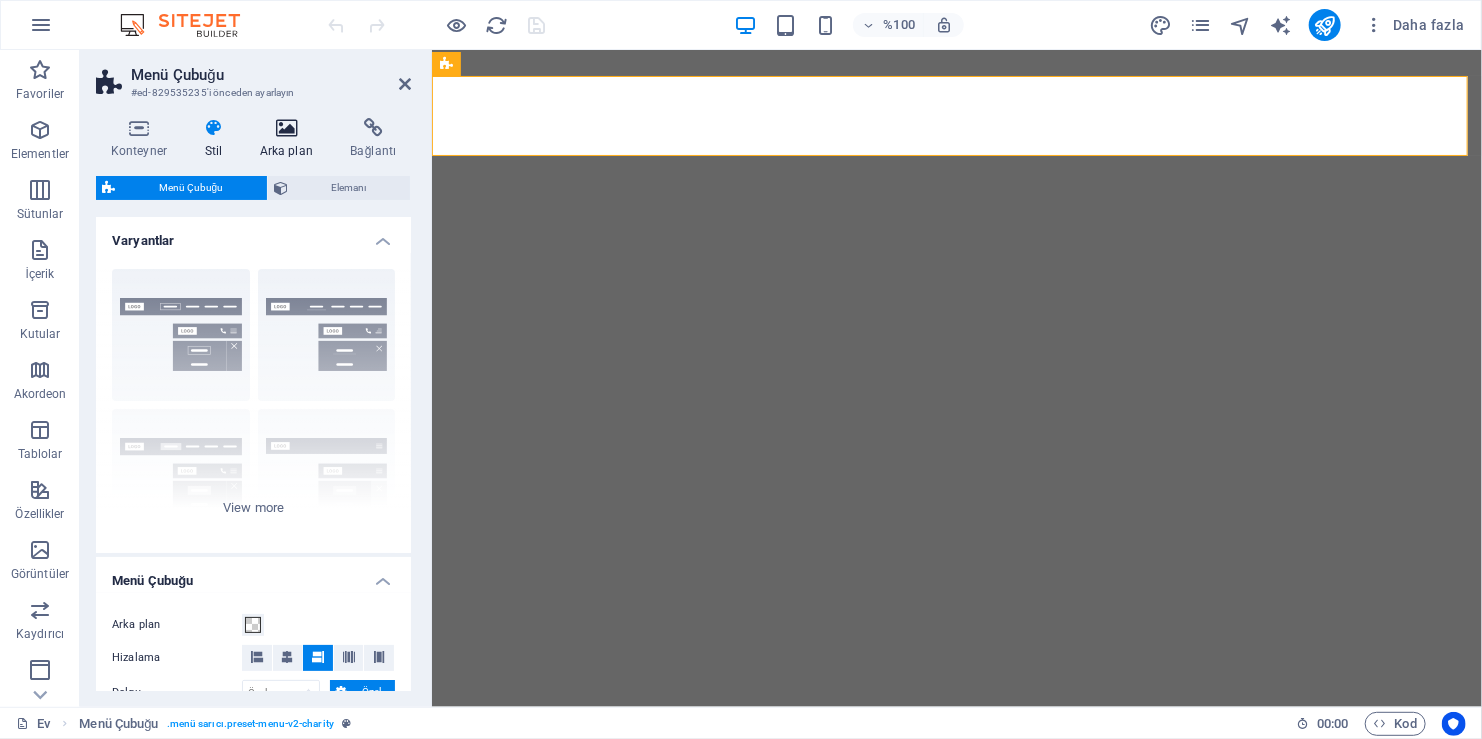 click on "Arka plan" at bounding box center [290, 139] 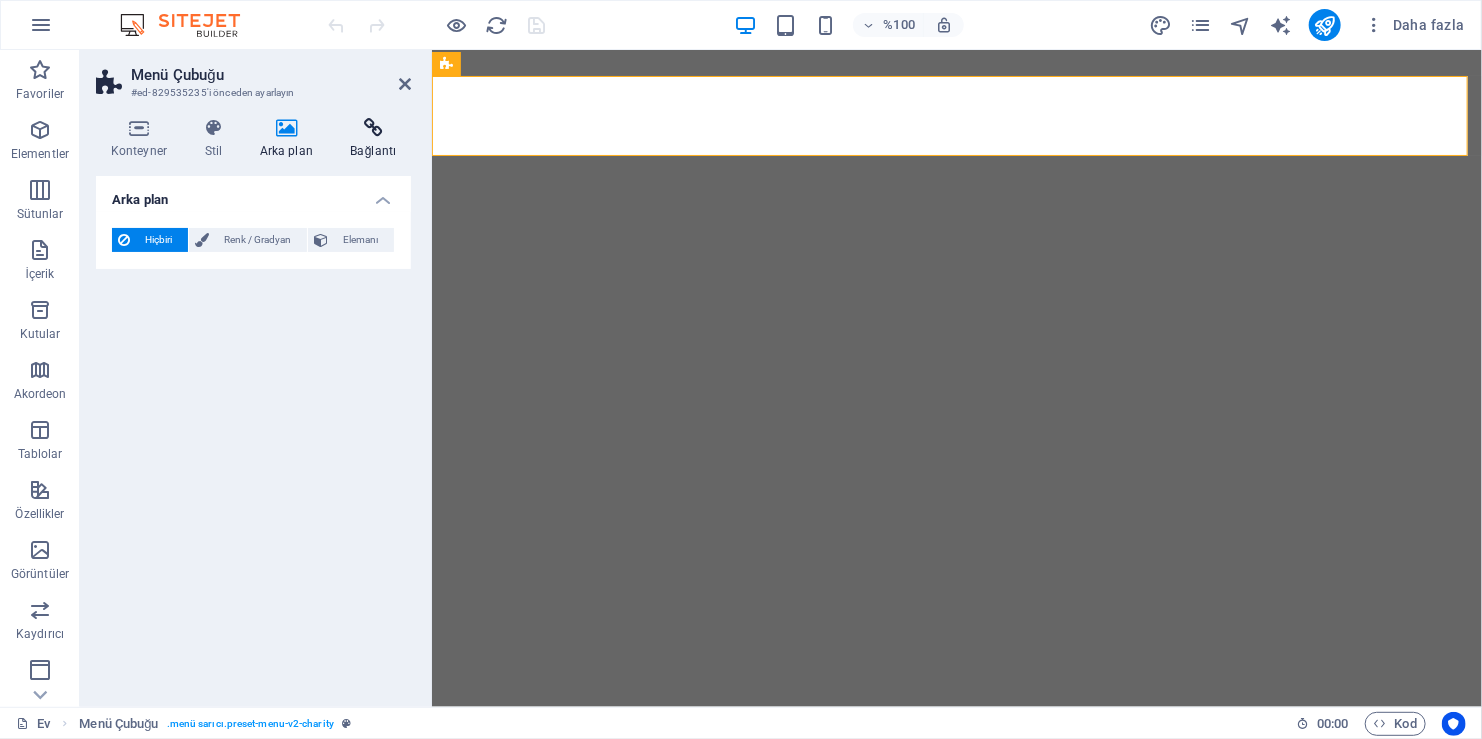 click at bounding box center (373, 128) 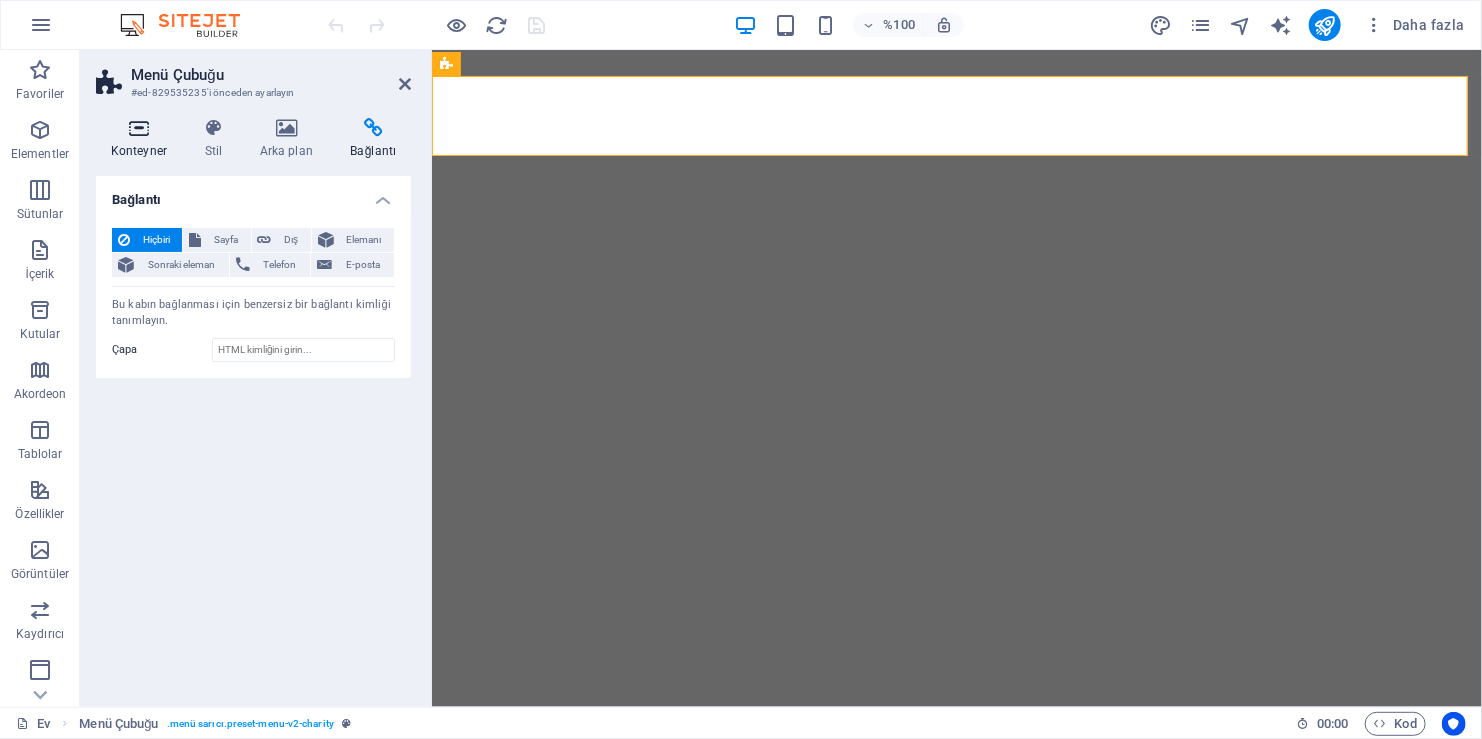 click at bounding box center (139, 128) 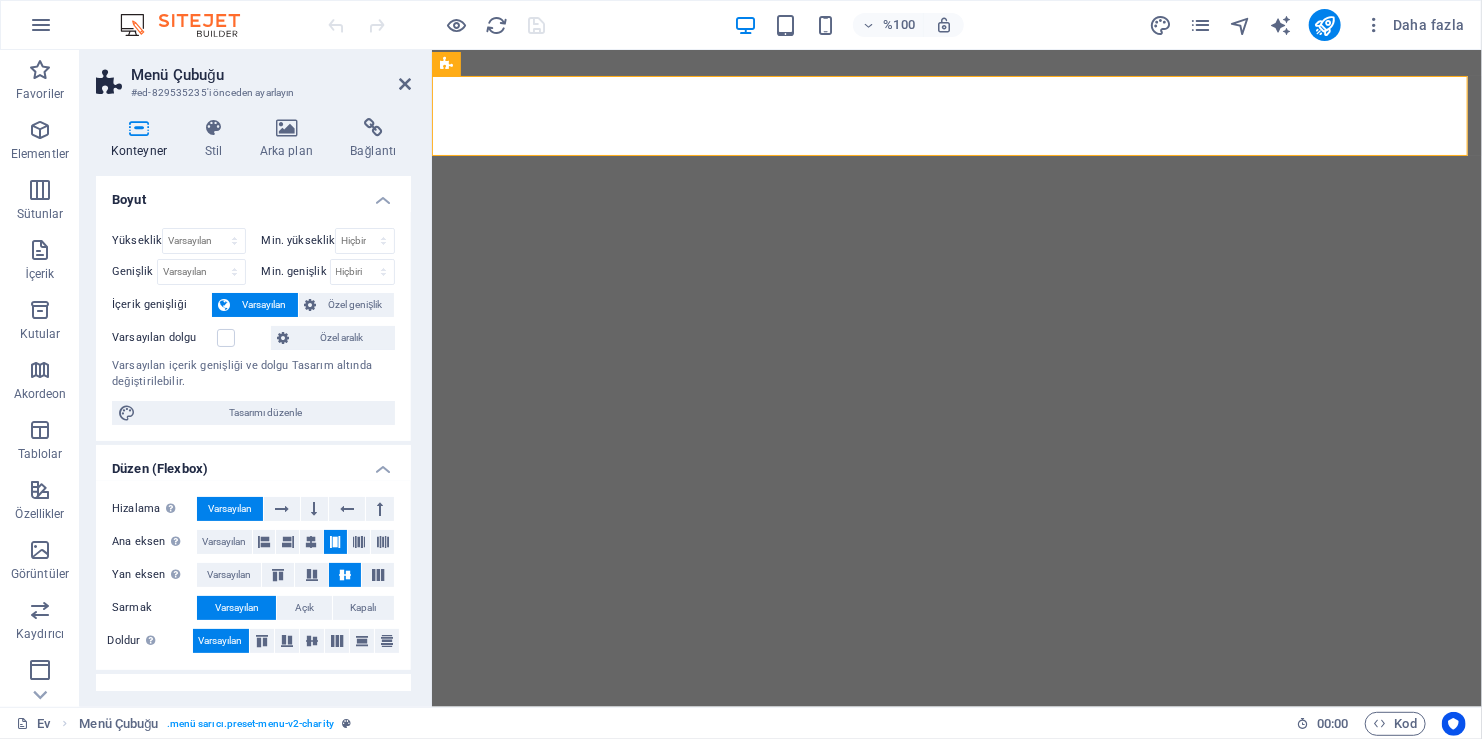 click on "Boyut" at bounding box center [253, 194] 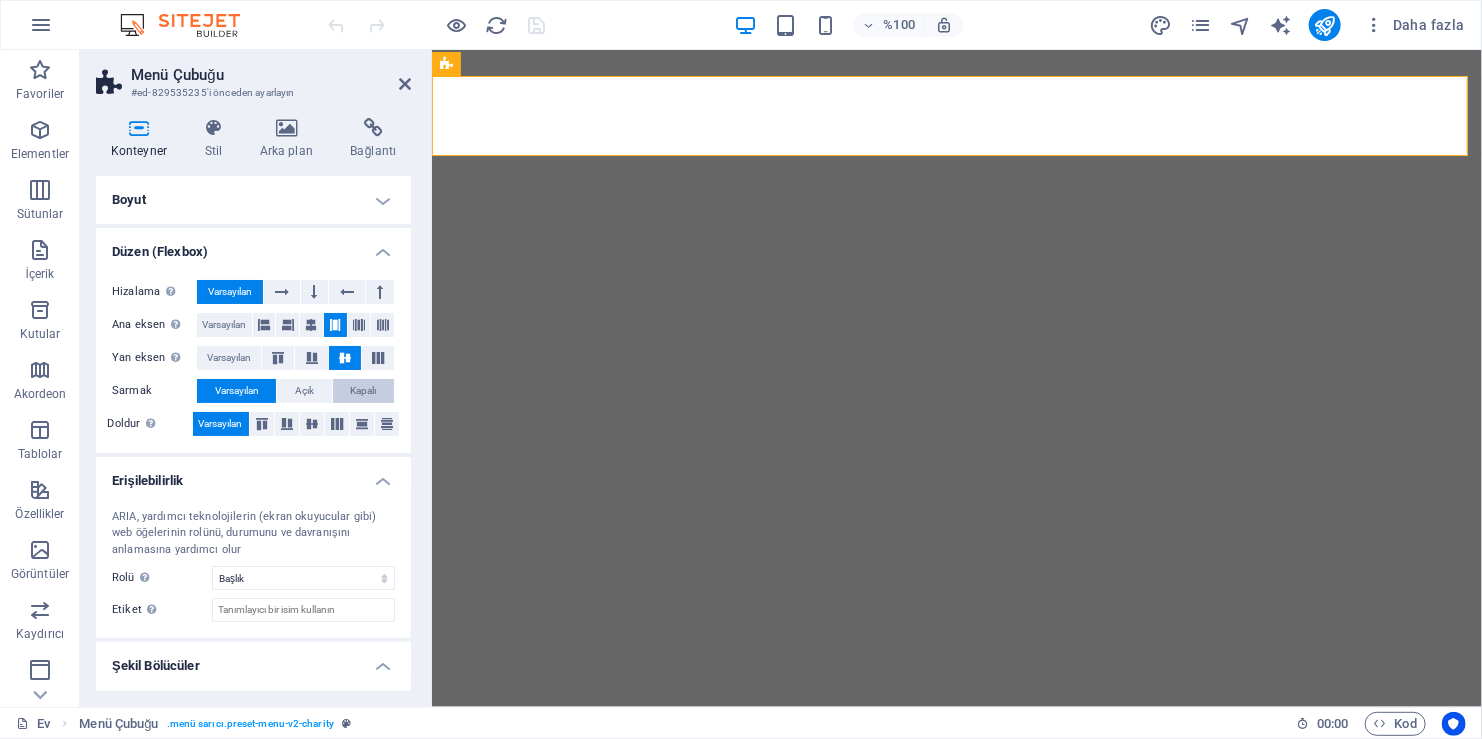 click on "Kapalı" at bounding box center [363, 391] 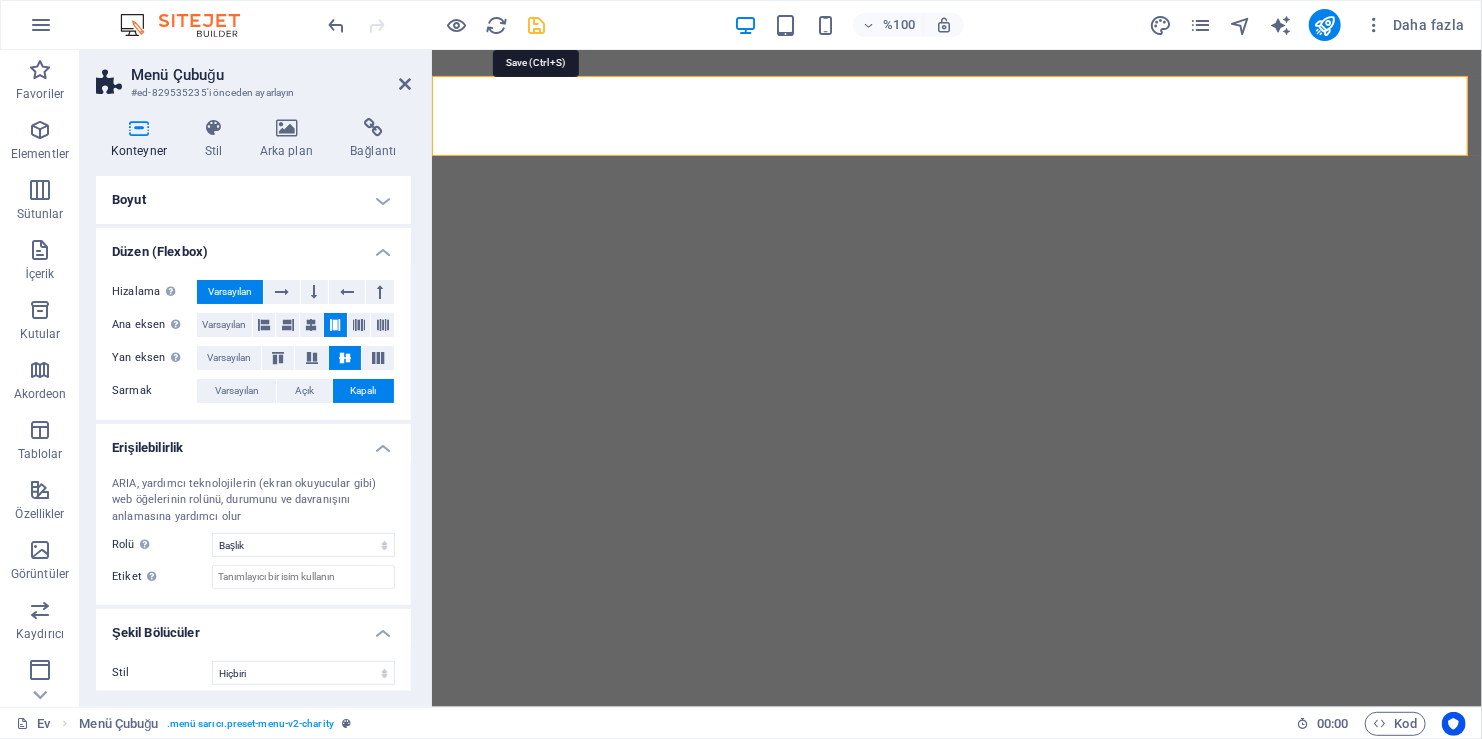 click at bounding box center [537, 25] 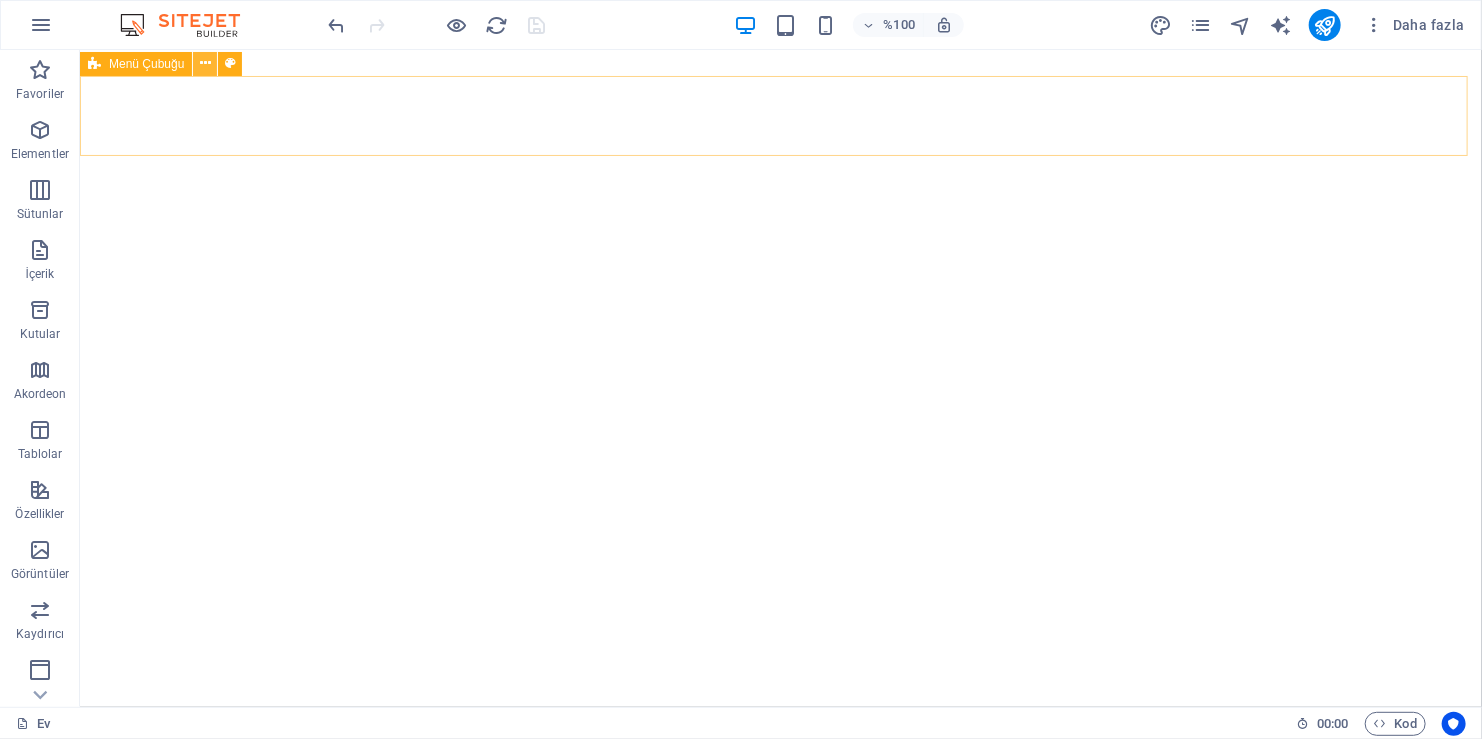 click at bounding box center [205, 63] 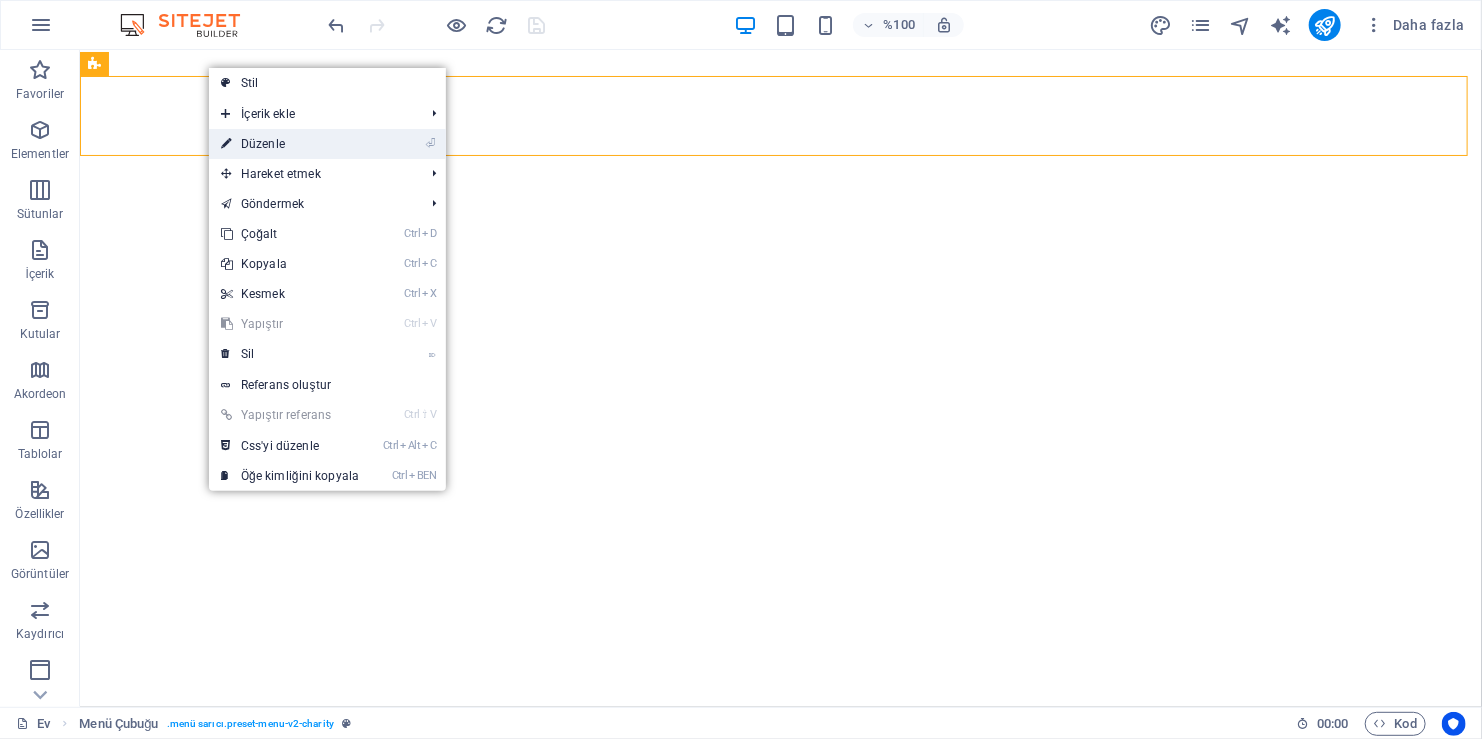 click on "⏎  Düzenle" at bounding box center [290, 144] 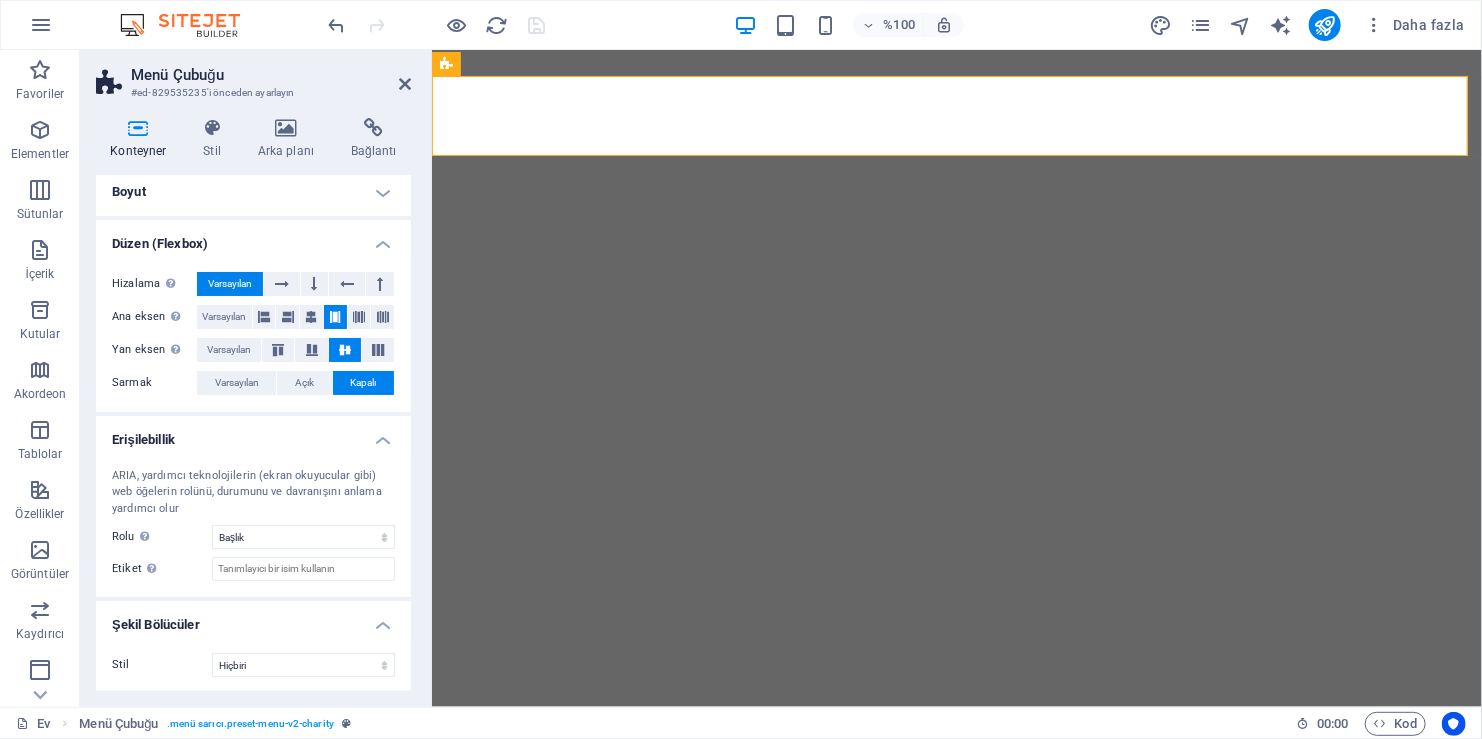 scroll, scrollTop: 9, scrollLeft: 0, axis: vertical 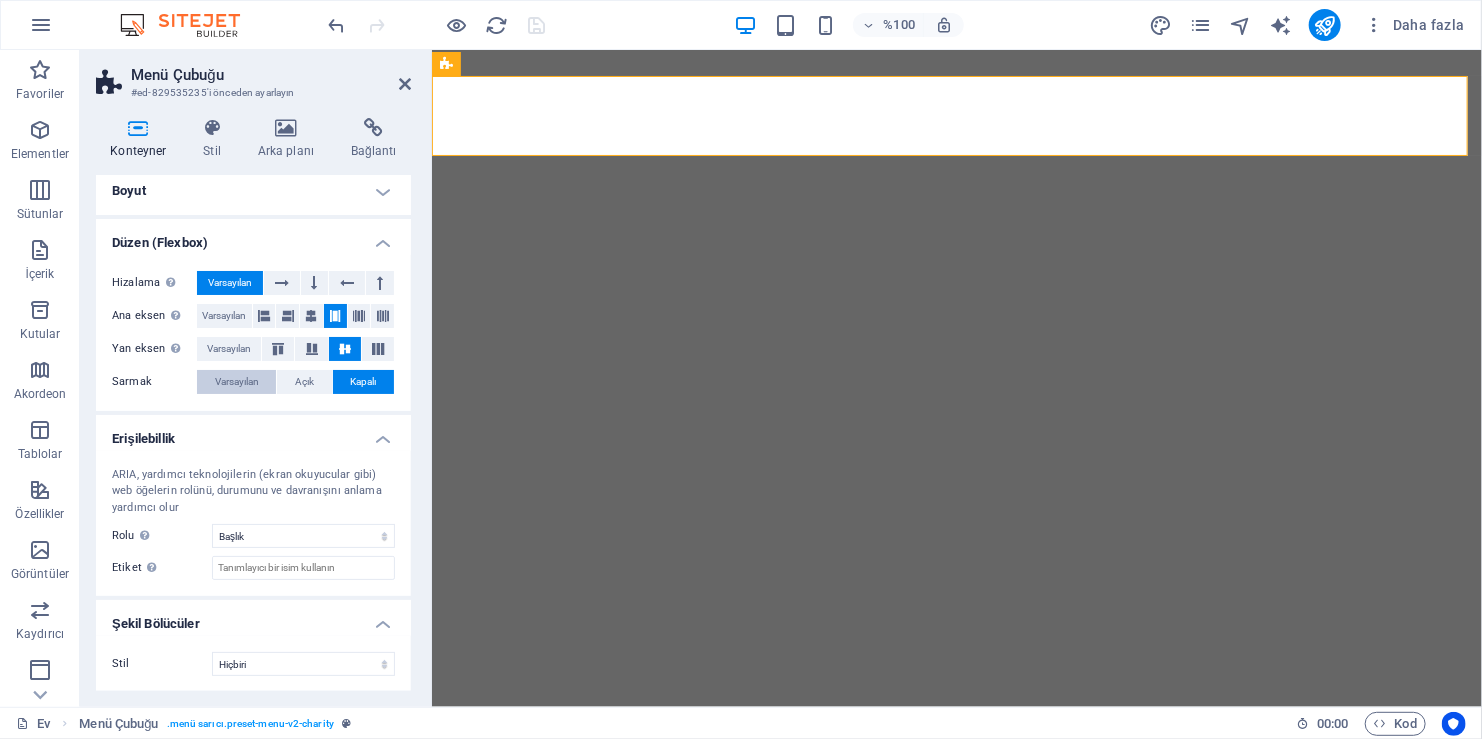 click on "Varsayılan" at bounding box center [237, 382] 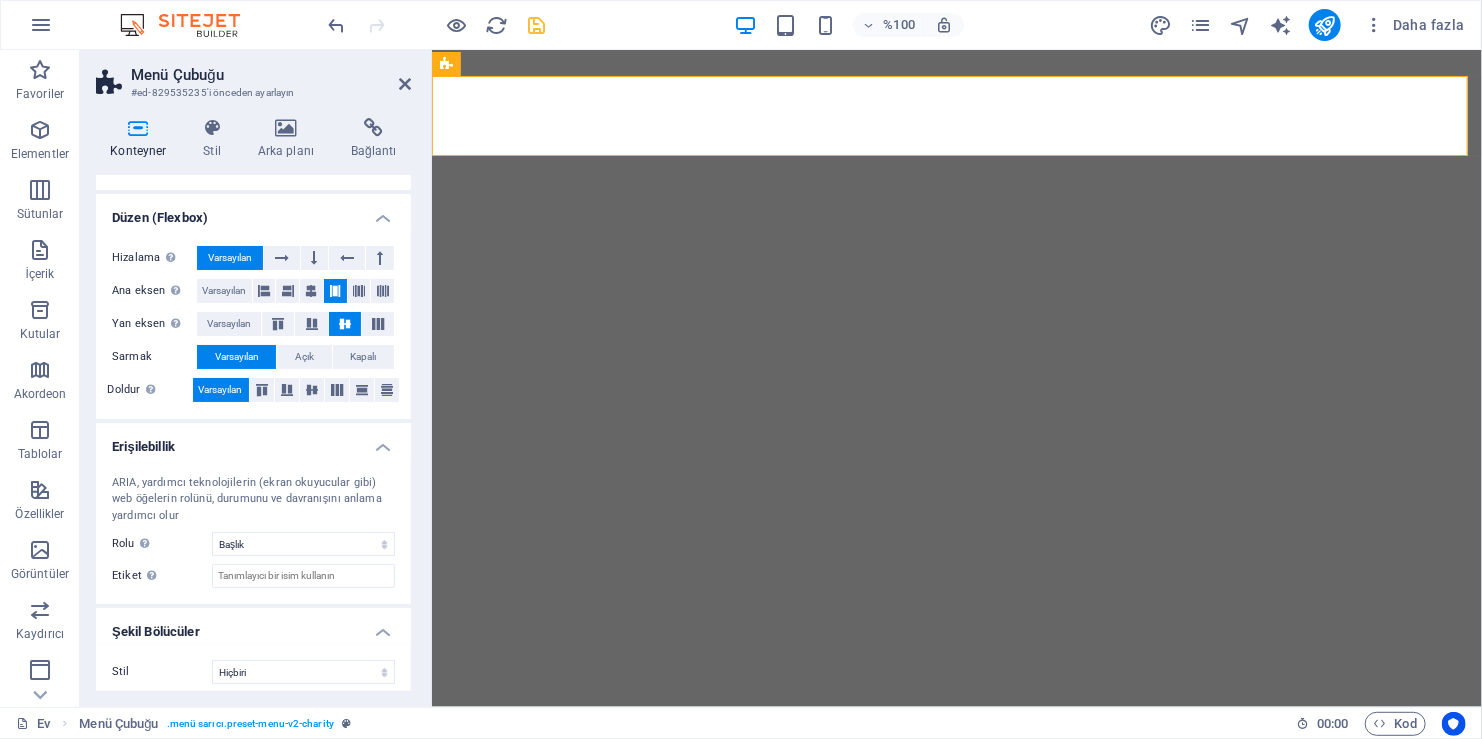 scroll, scrollTop: 42, scrollLeft: 0, axis: vertical 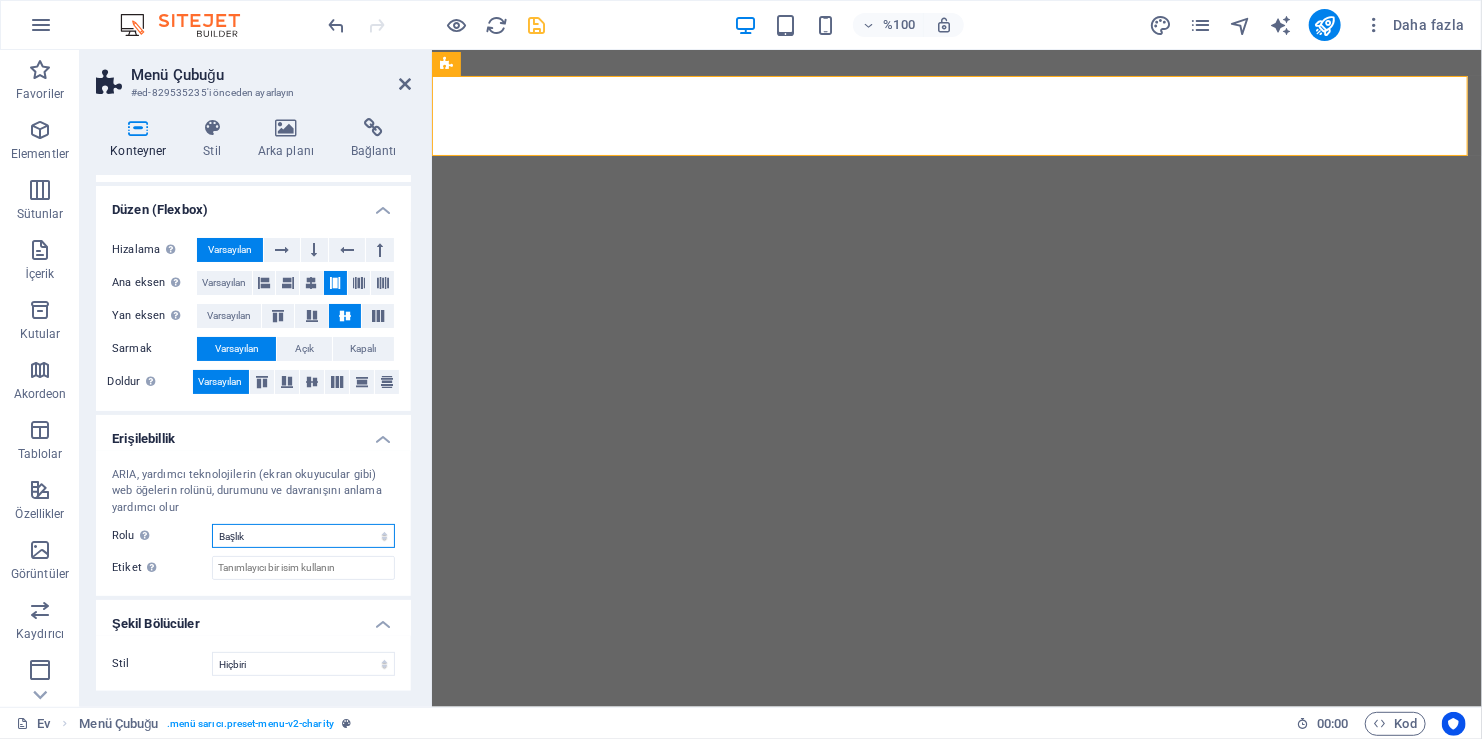 click on "Hiçbiri Uyarı Makale Banner Yorum Yap Tamamlayıcı İletişim kutusu Altbilgi Başlık Marquee Sunum Bölge Bölüm Ayırıcı Durum Zamanlayıcı" at bounding box center [303, 536] 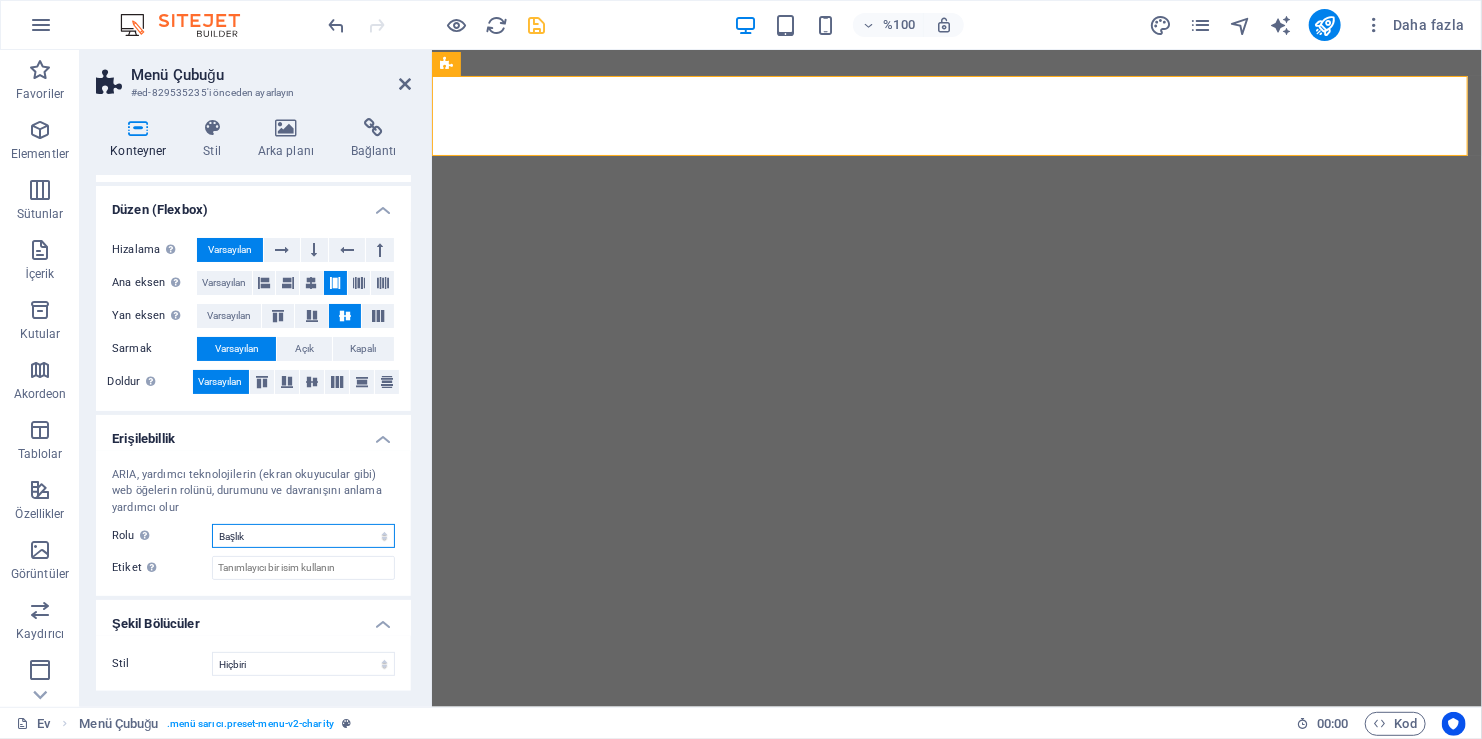 select on "none" 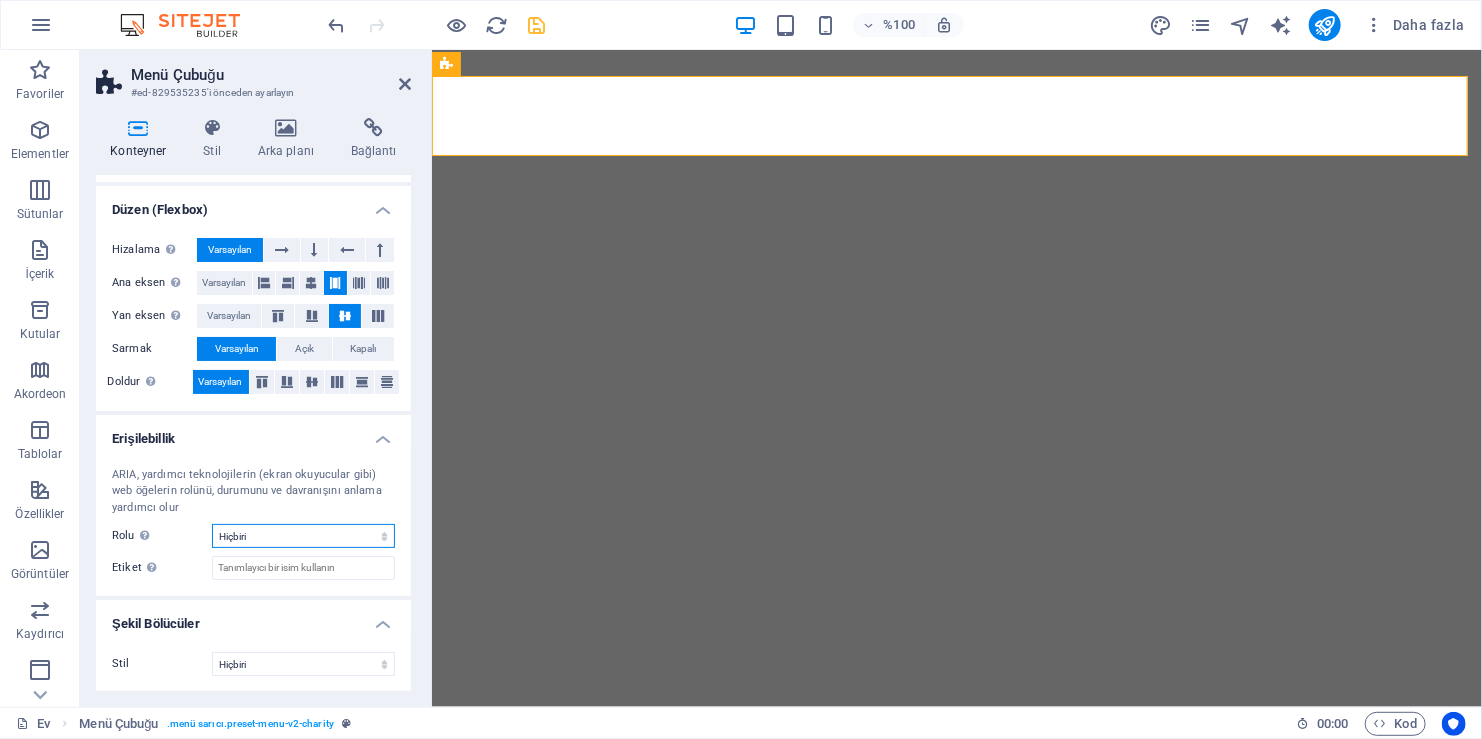 click on "Hiçbiri Uyarı Makale Banner Yorum Yap Tamamlayıcı İletişim kutusu Altbilgi Başlık Marquee Sunum Bölge Bölüm Ayırıcı Durum Zamanlayıcı" at bounding box center (303, 536) 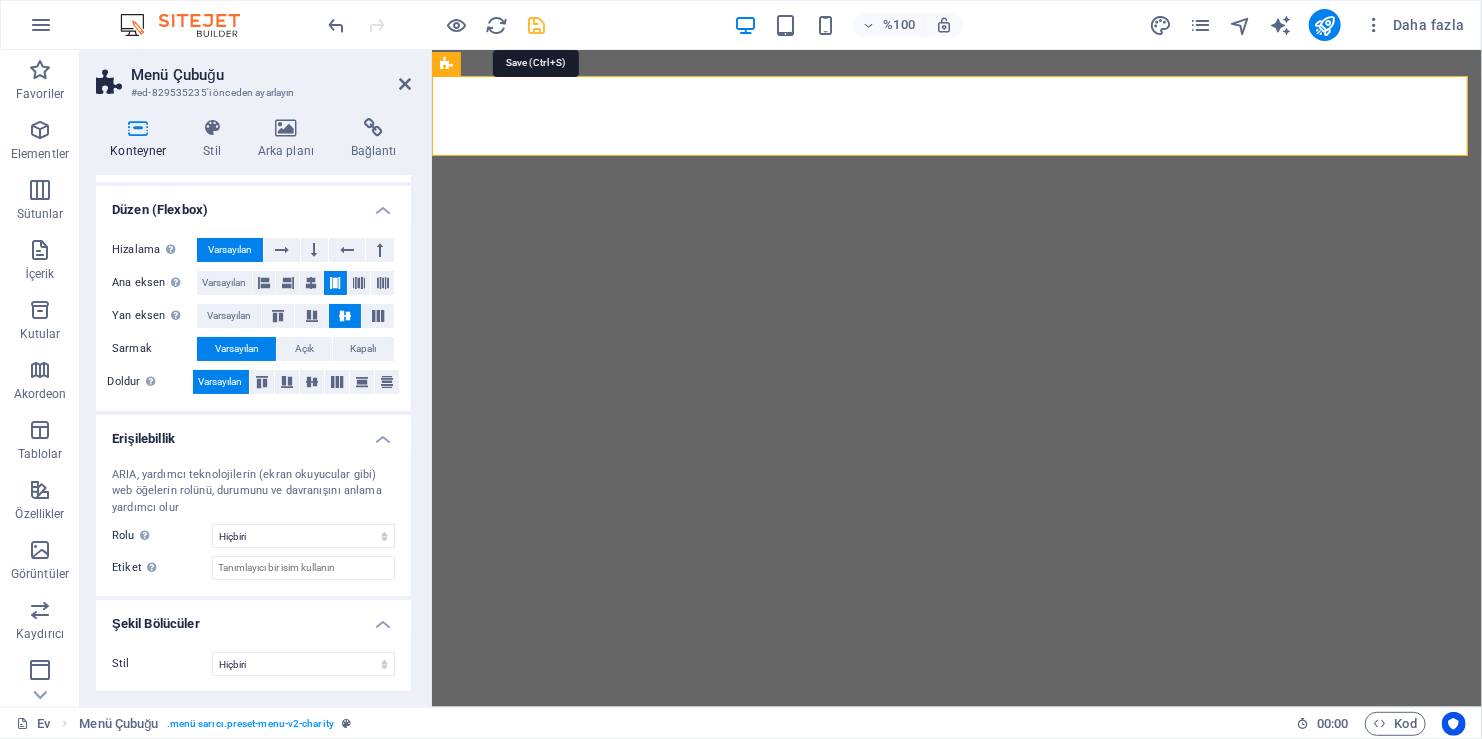 click at bounding box center [537, 25] 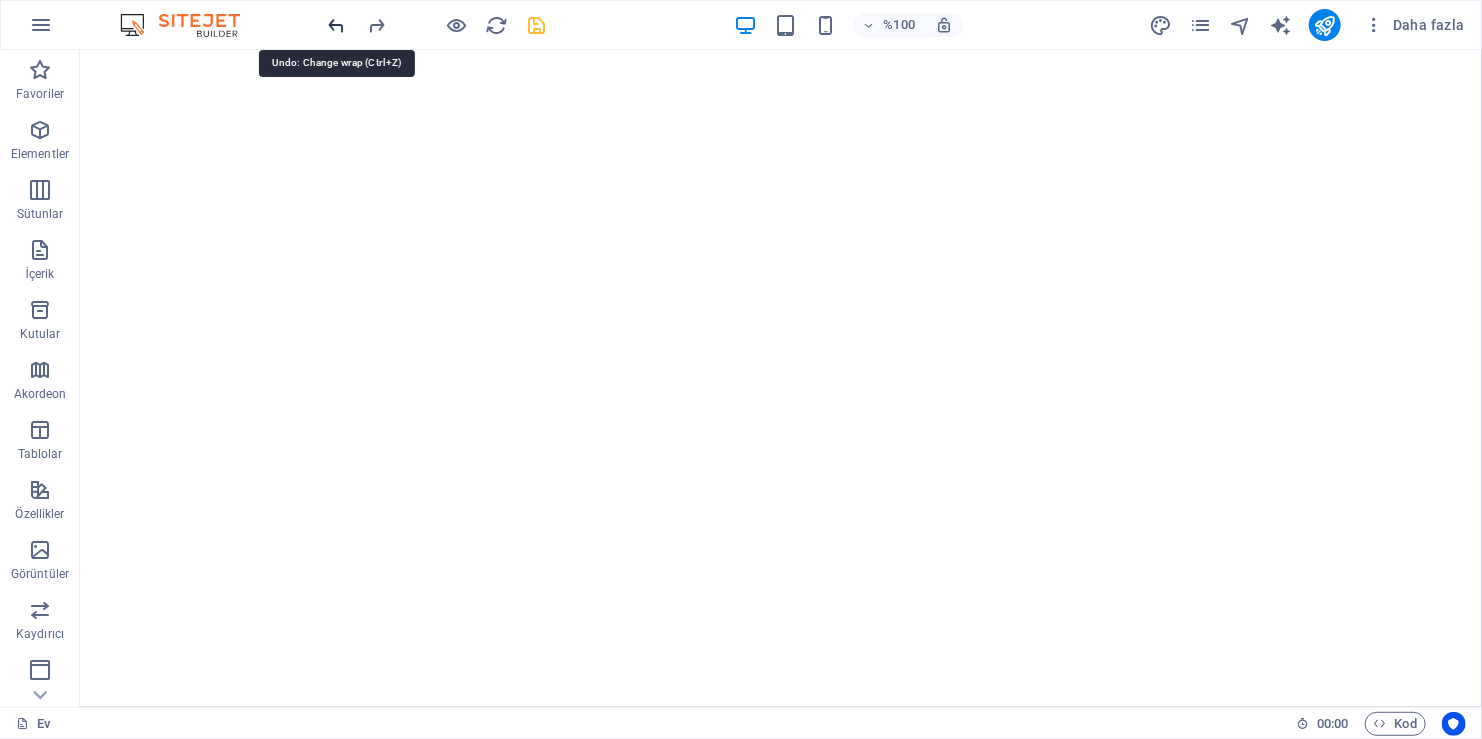 click at bounding box center (337, 25) 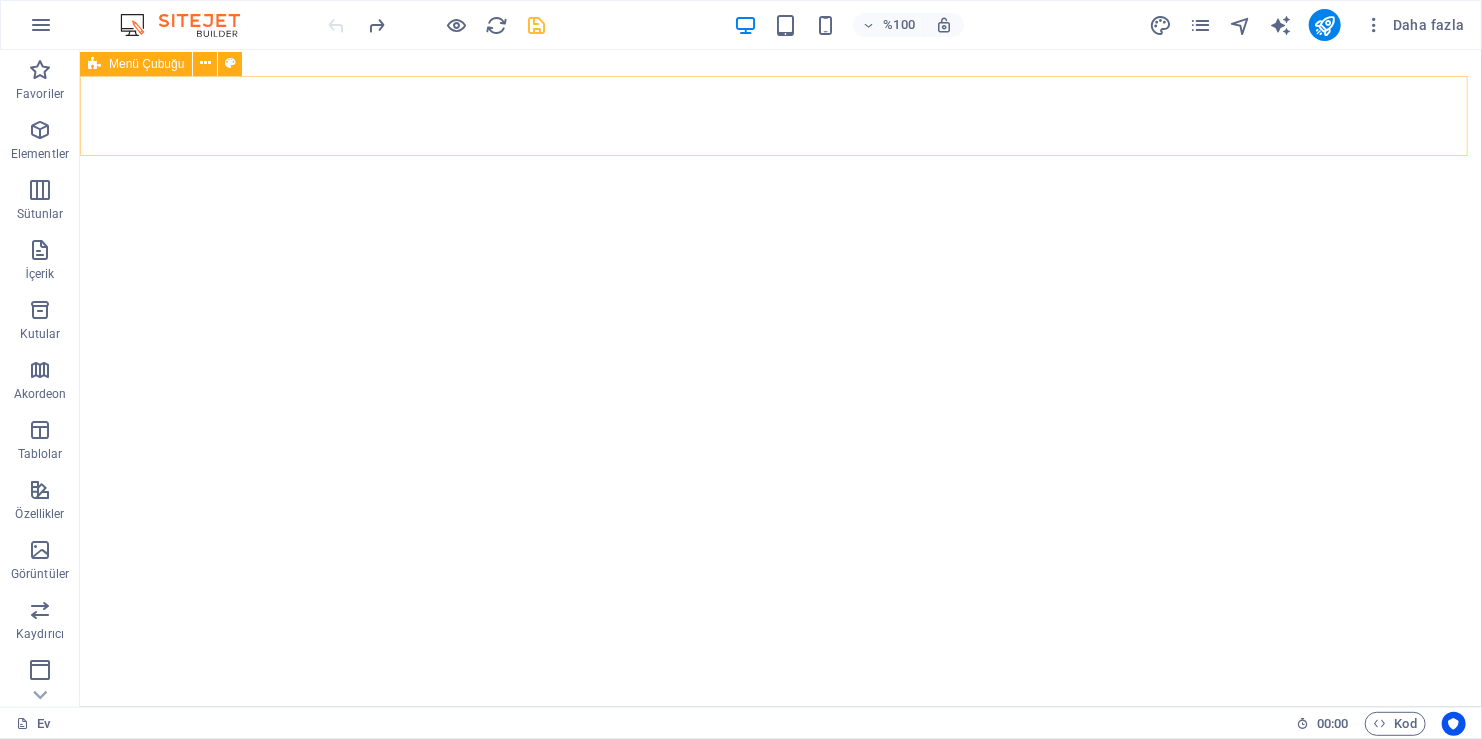 click on "Menü Çubuğu" at bounding box center (146, 64) 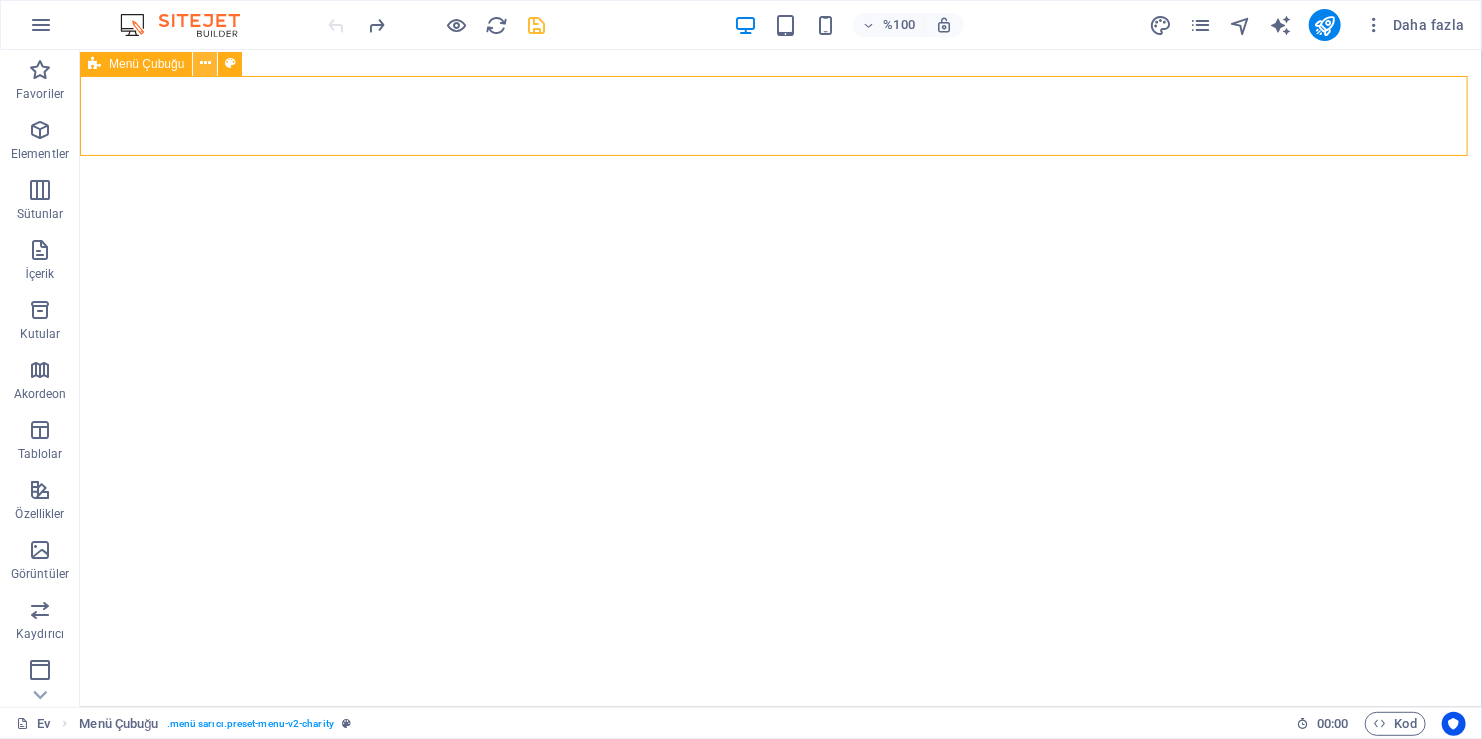 click at bounding box center (205, 63) 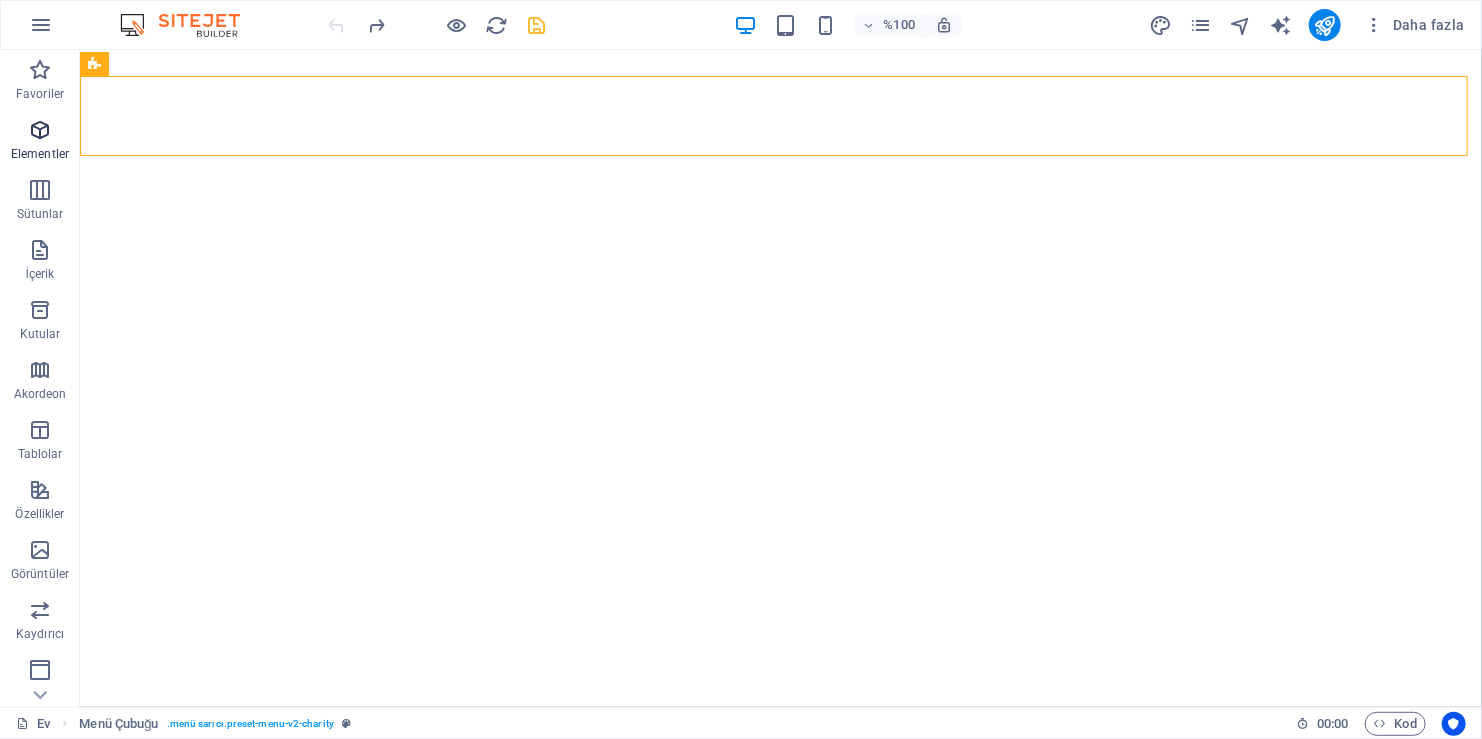 click at bounding box center (40, 130) 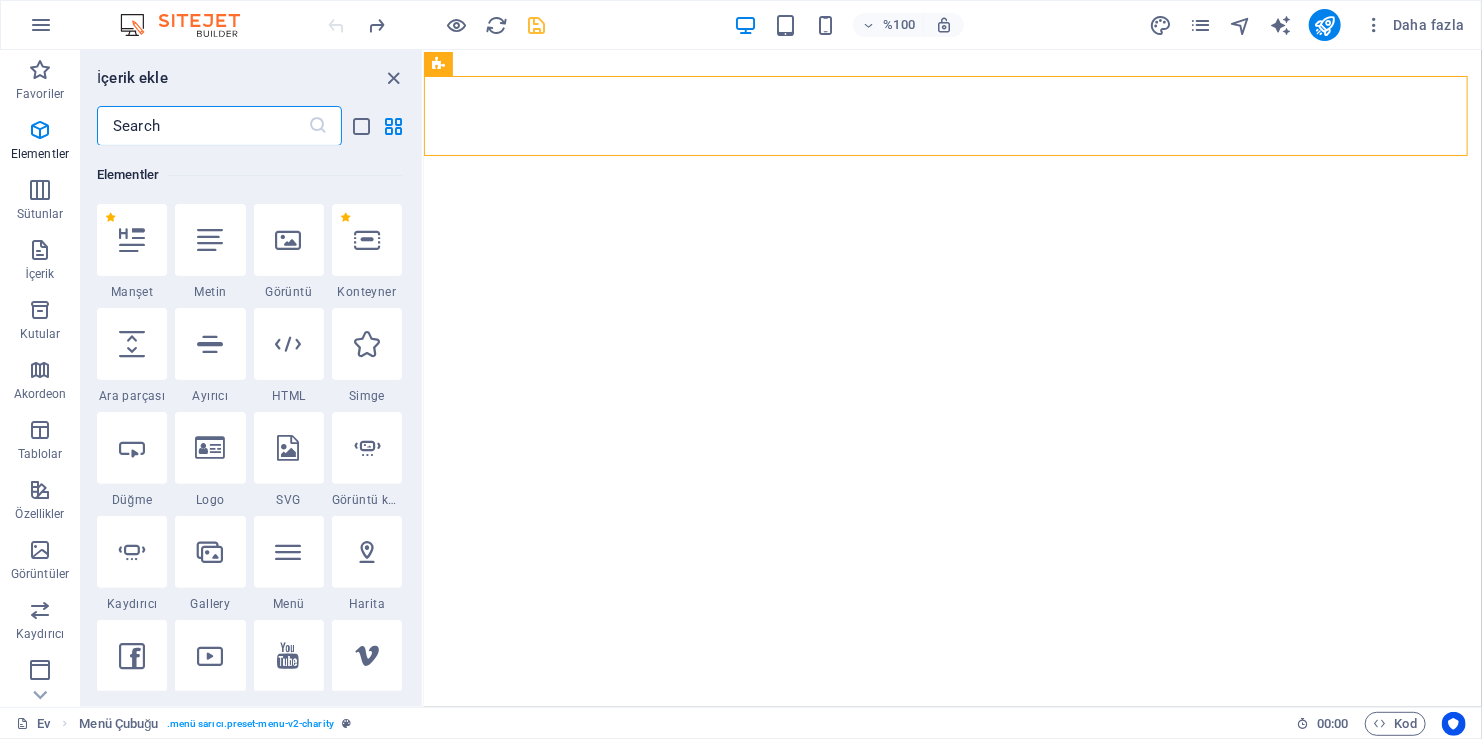 scroll, scrollTop: 212, scrollLeft: 0, axis: vertical 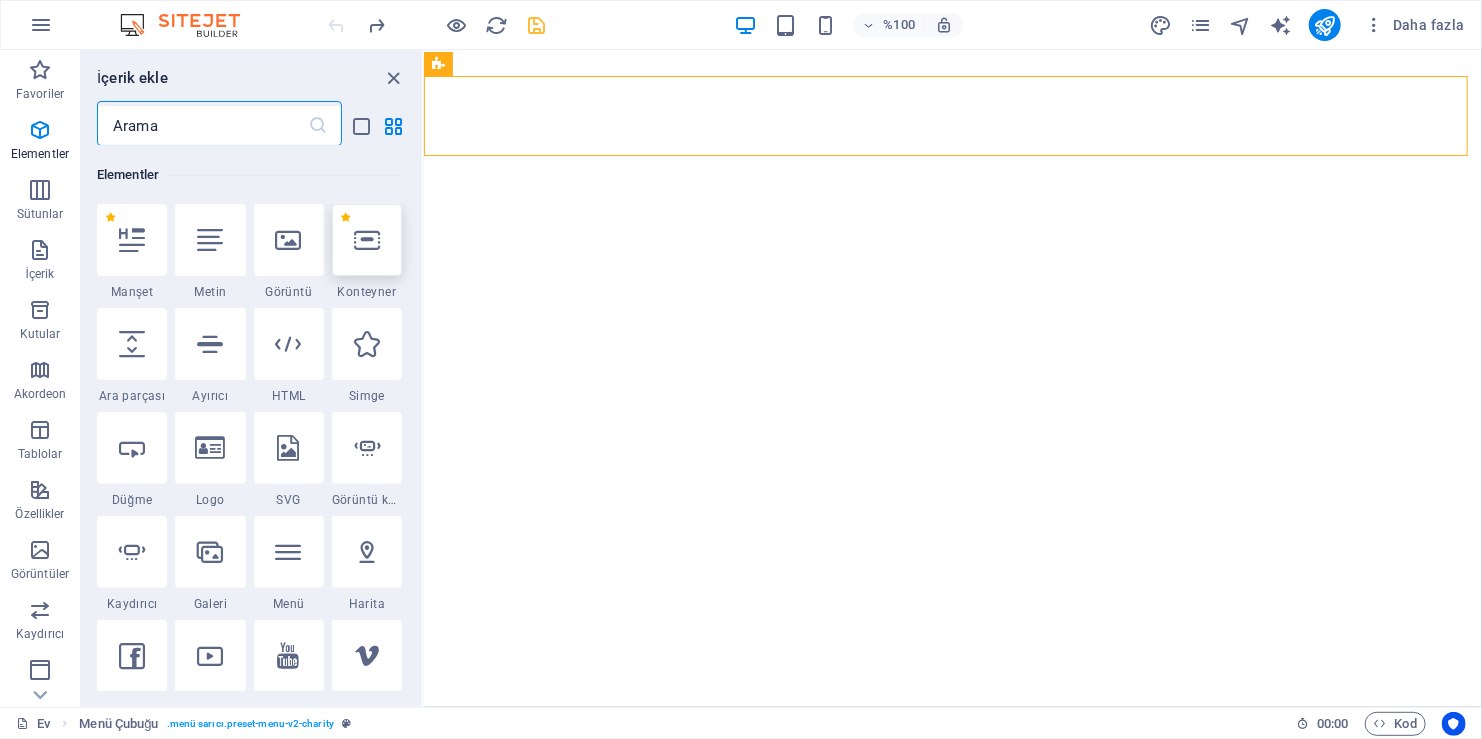 click at bounding box center [367, 240] 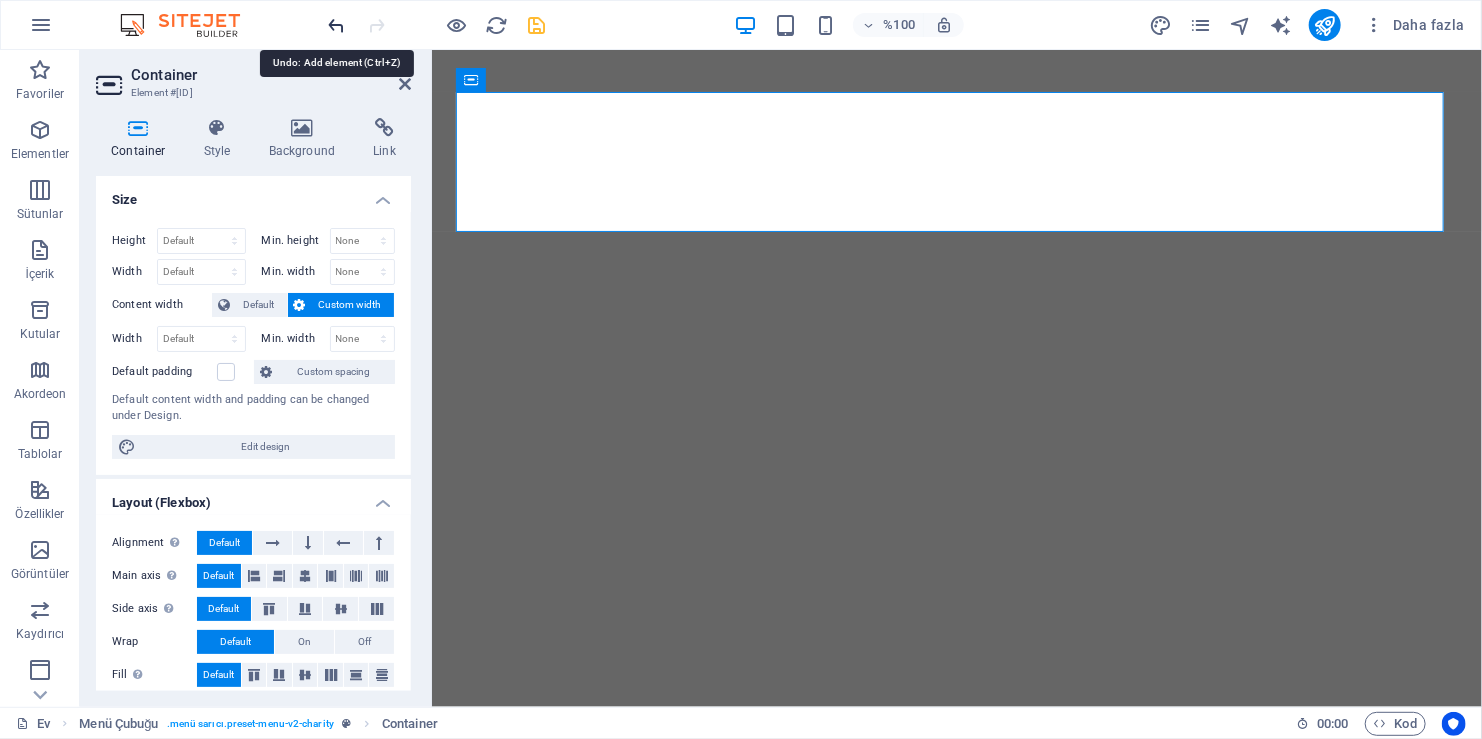 click at bounding box center (337, 25) 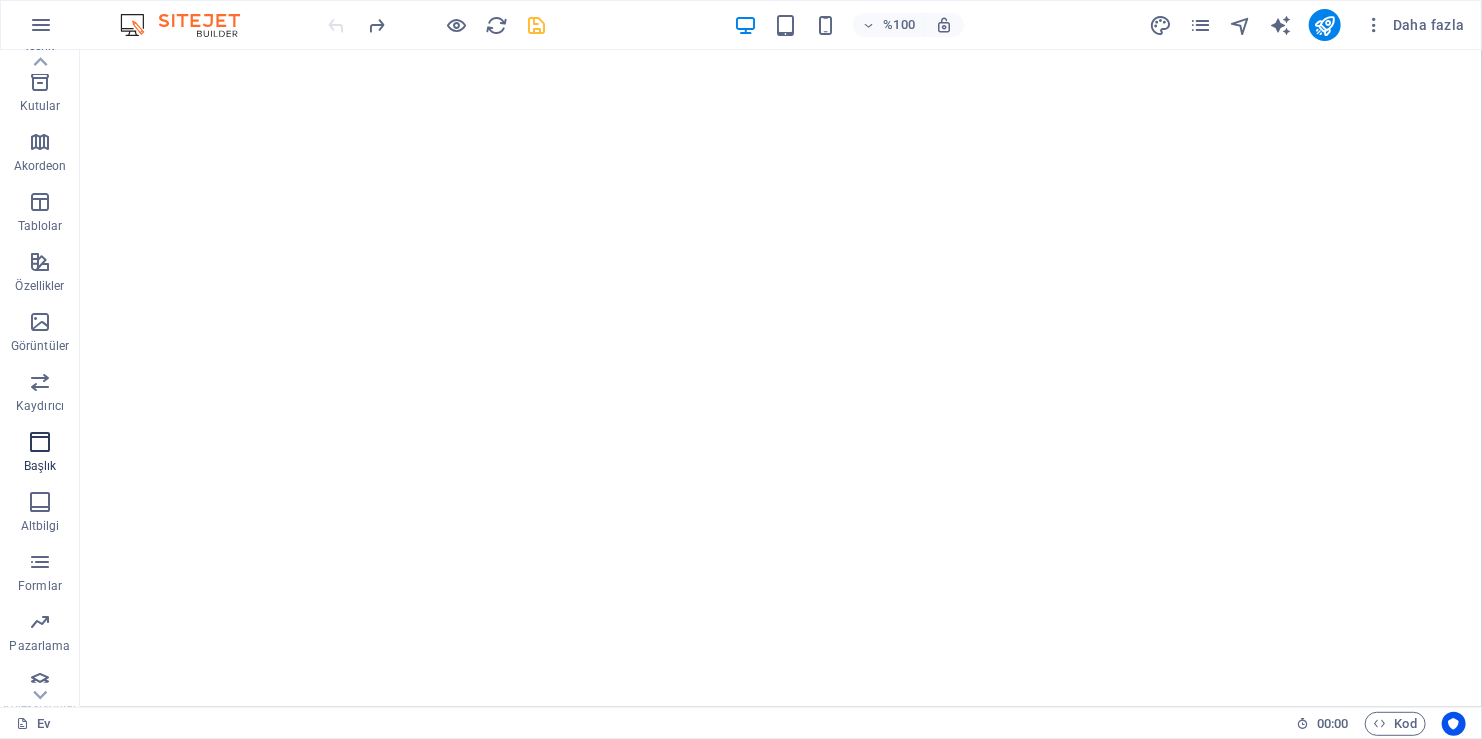 scroll, scrollTop: 242, scrollLeft: 0, axis: vertical 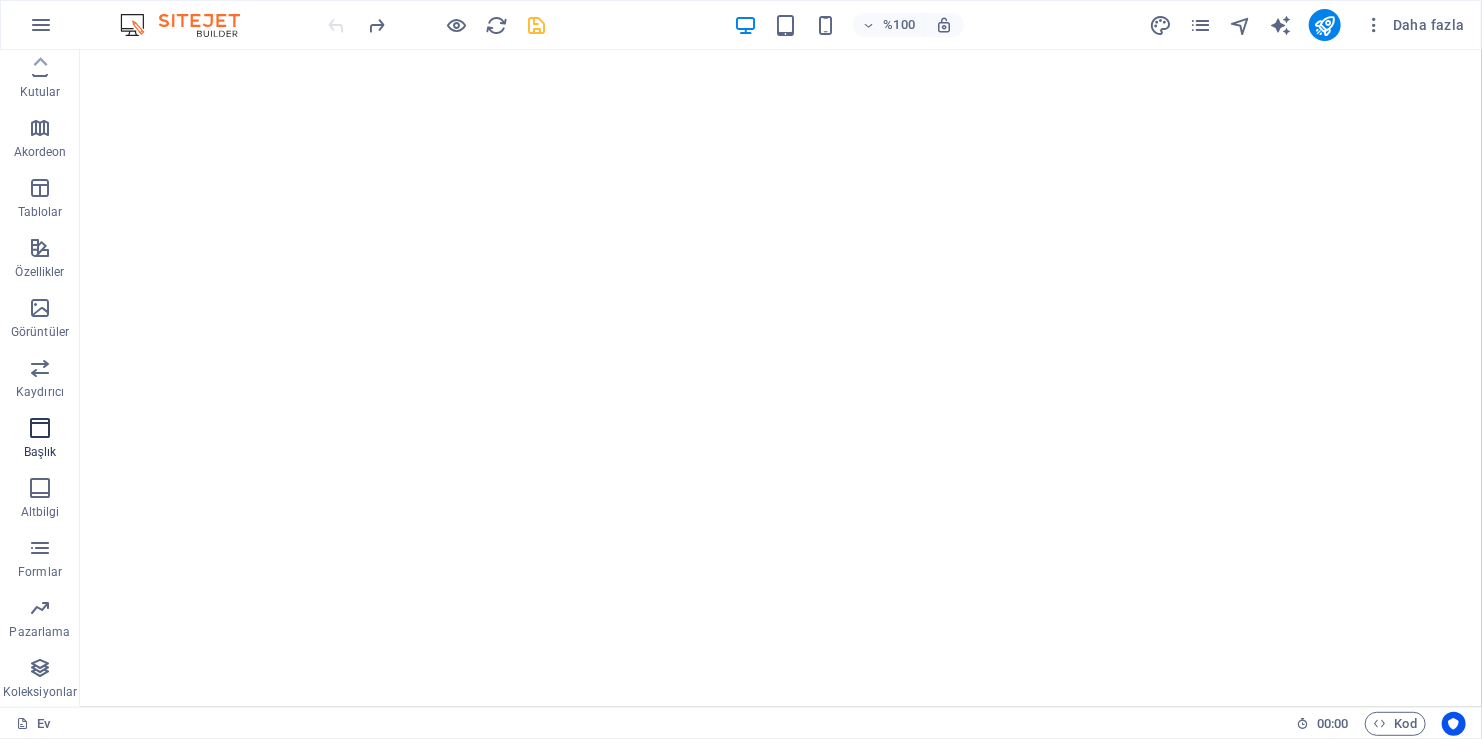 click at bounding box center (40, 428) 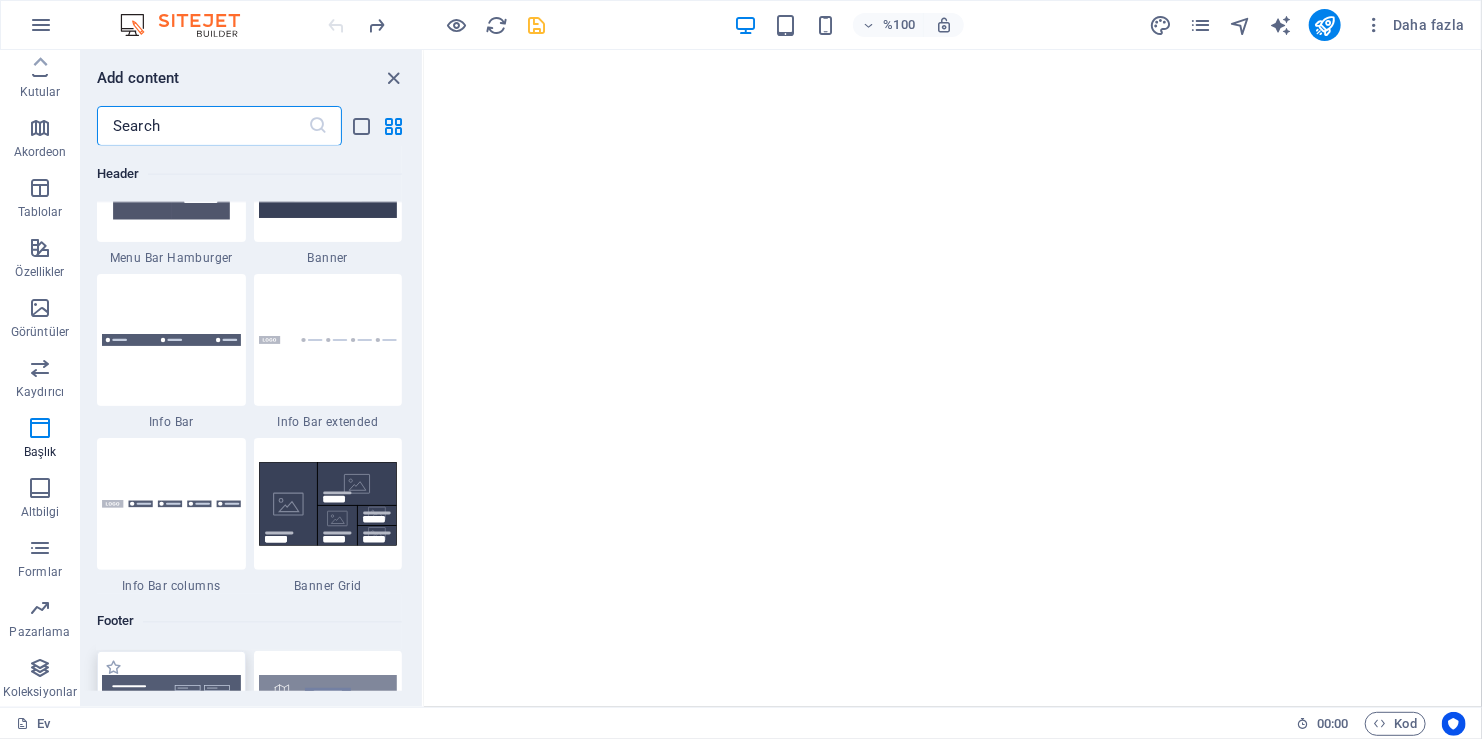 scroll, scrollTop: 12942, scrollLeft: 0, axis: vertical 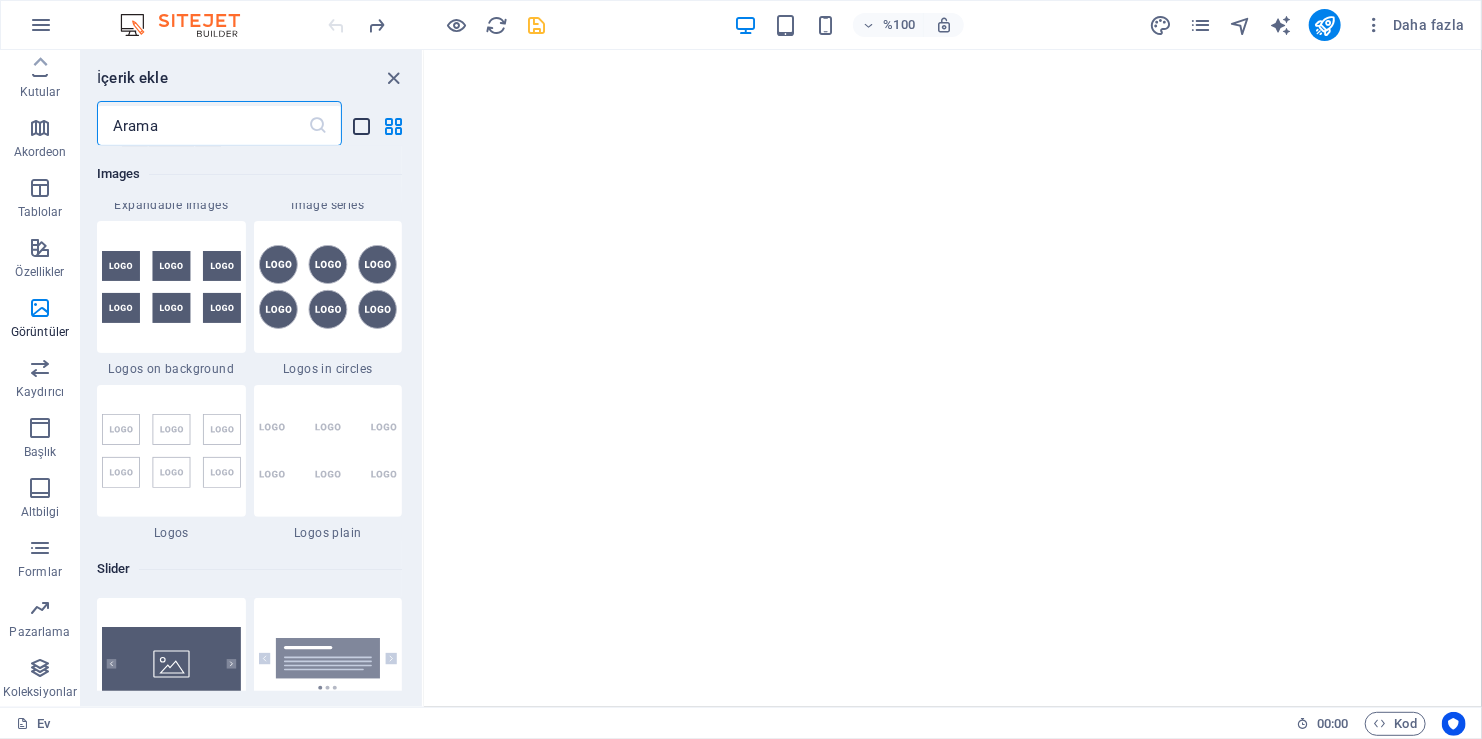 click at bounding box center (362, 126) 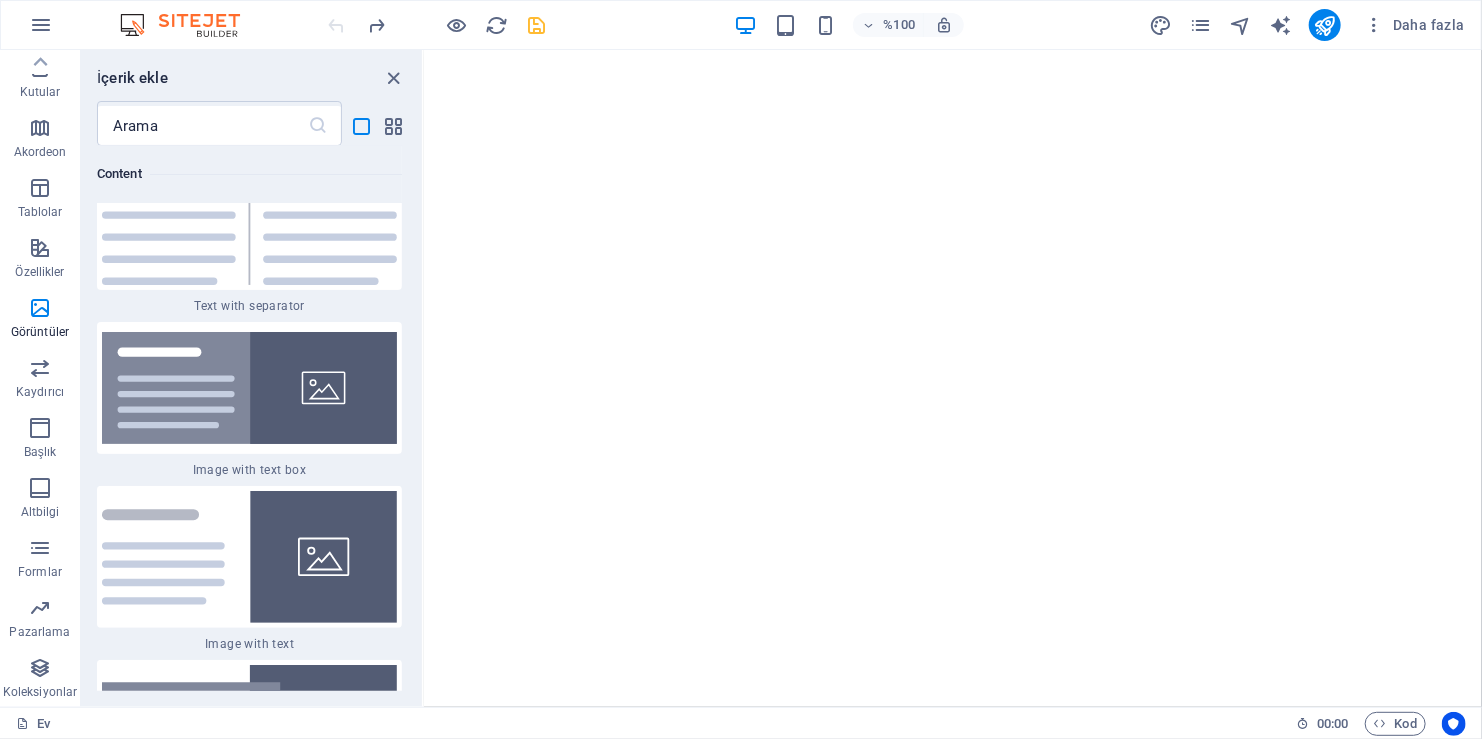 scroll, scrollTop: 25691, scrollLeft: 0, axis: vertical 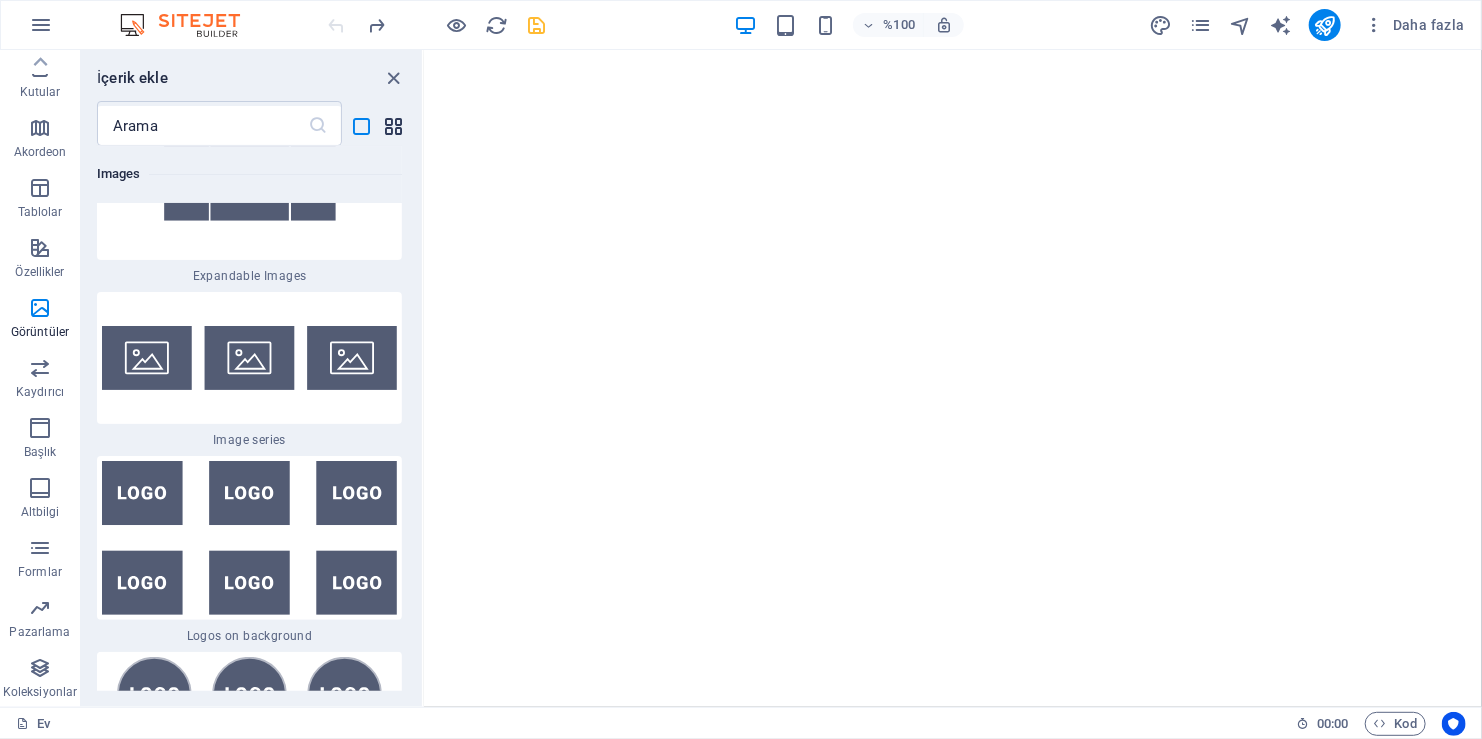 click at bounding box center (394, 126) 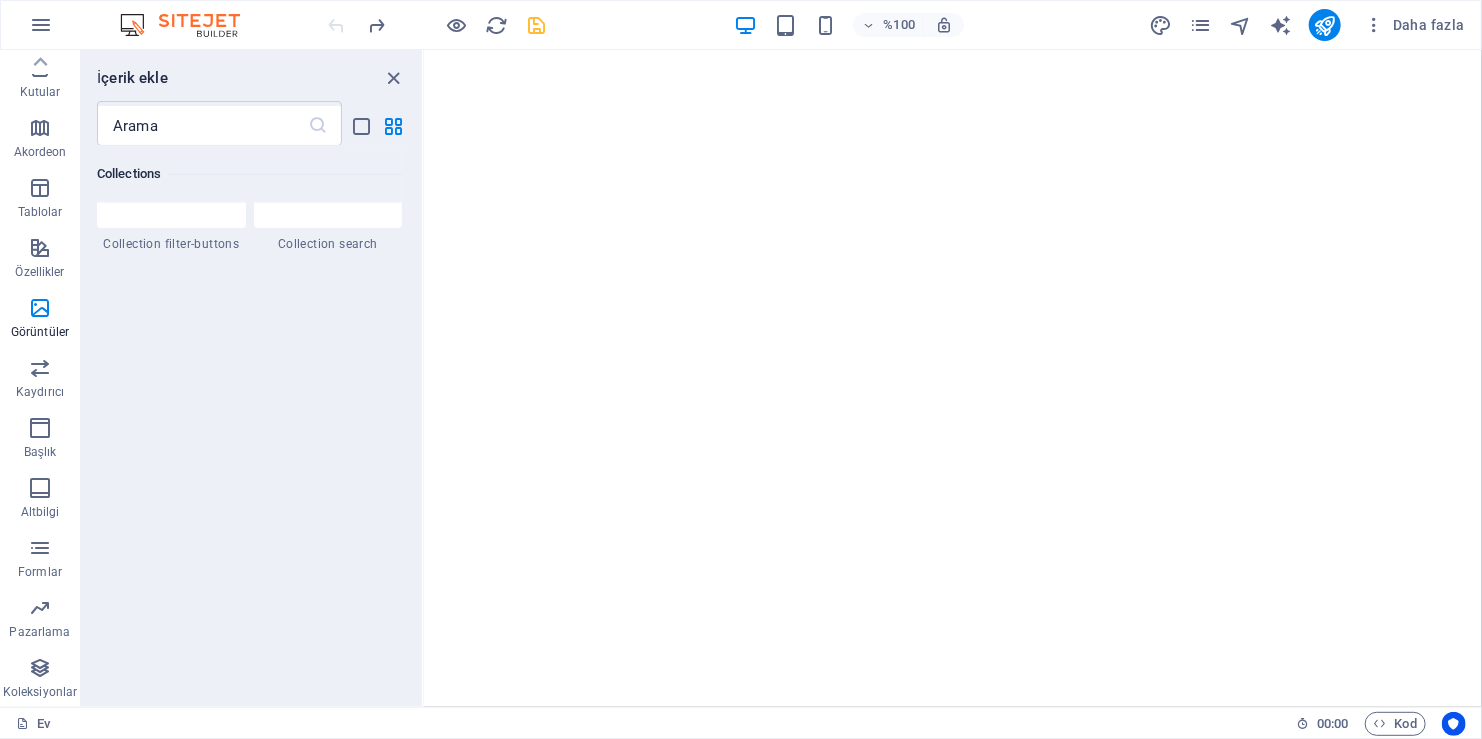 scroll, scrollTop: 10942, scrollLeft: 0, axis: vertical 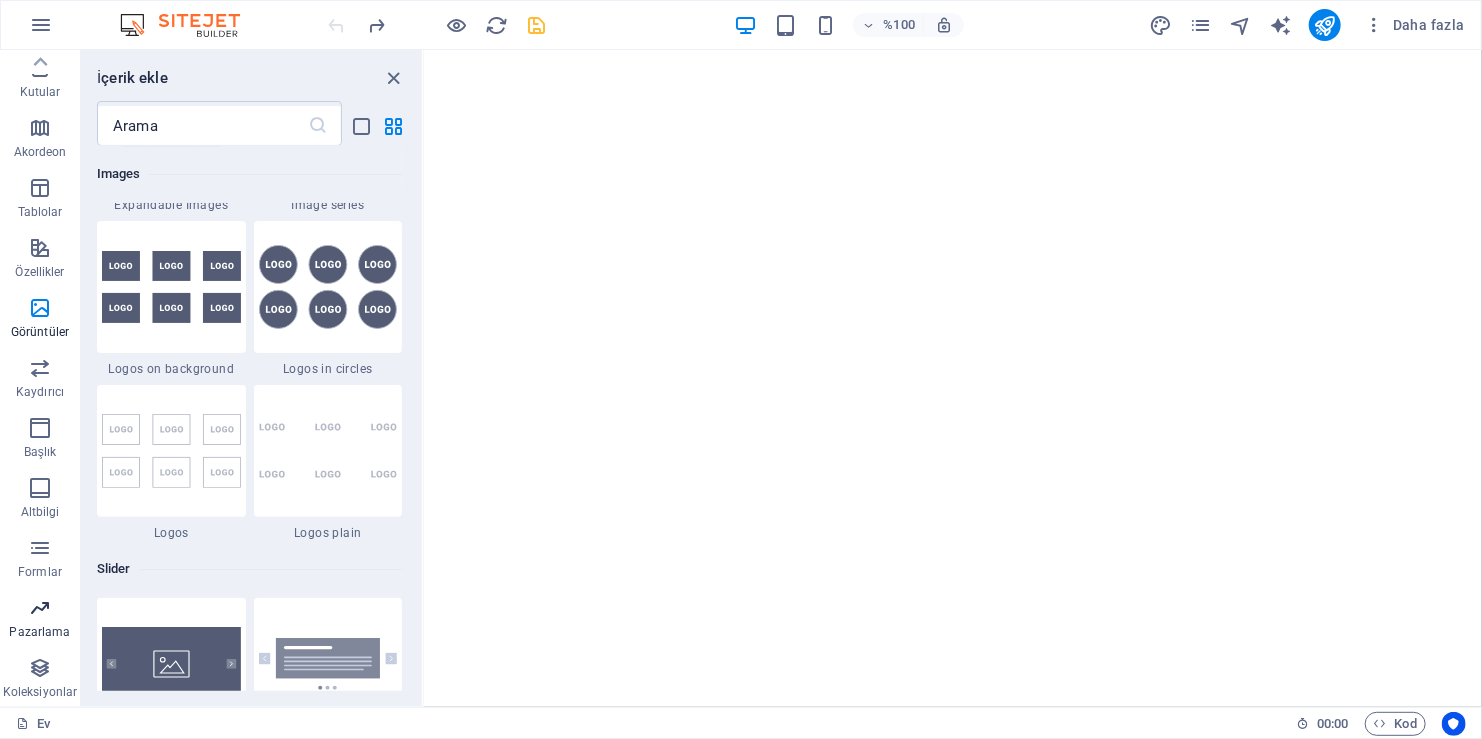 click on "Pazarlama" at bounding box center (39, 632) 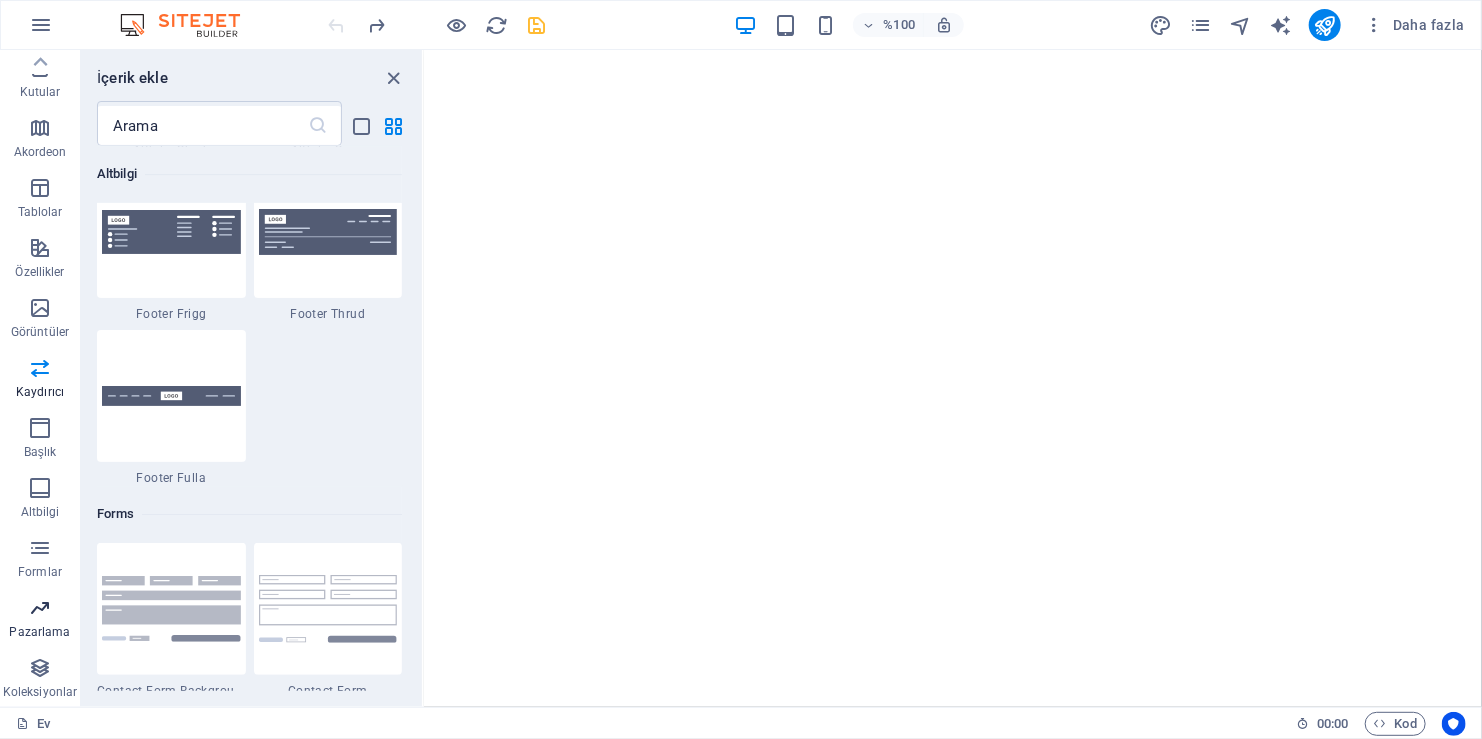 scroll, scrollTop: 16289, scrollLeft: 0, axis: vertical 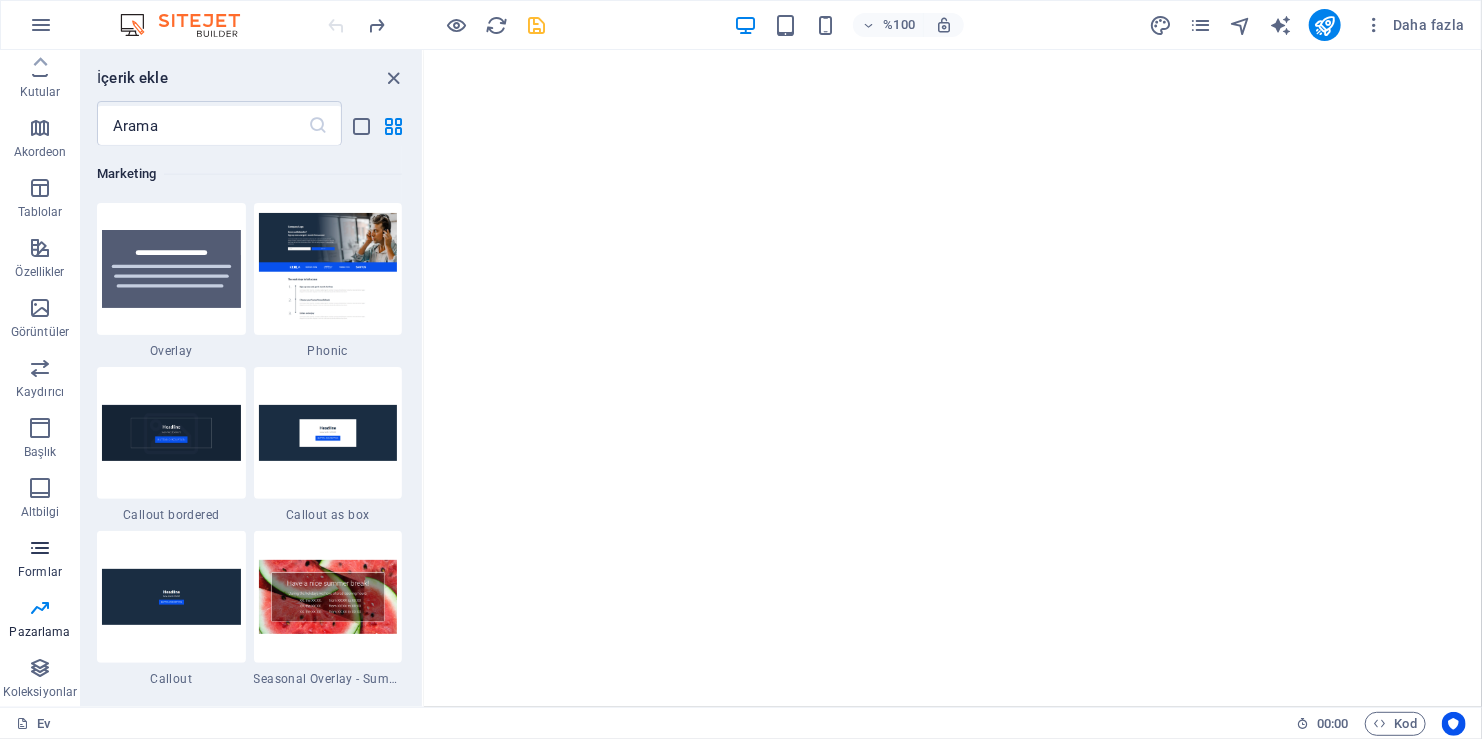 click at bounding box center [40, 548] 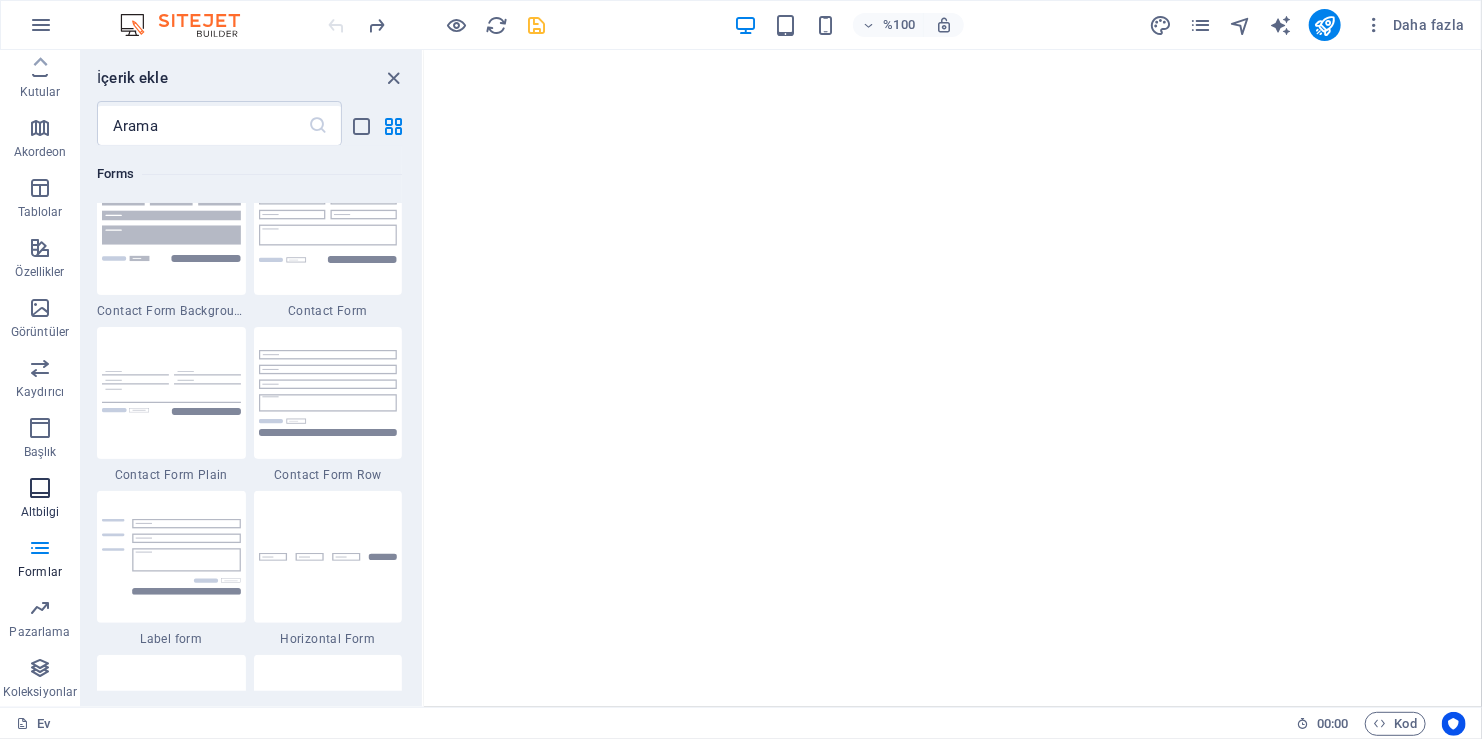 click at bounding box center [40, 488] 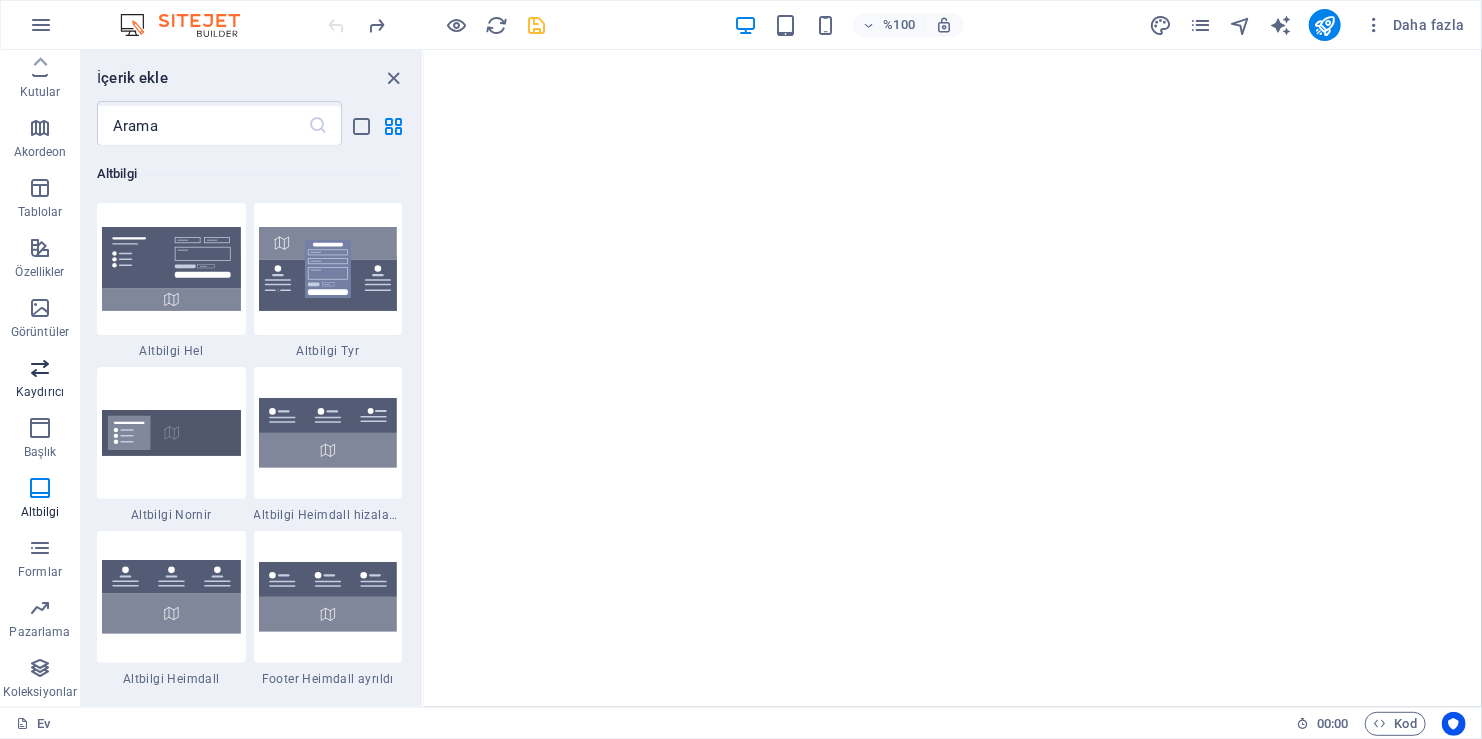 click at bounding box center (40, 368) 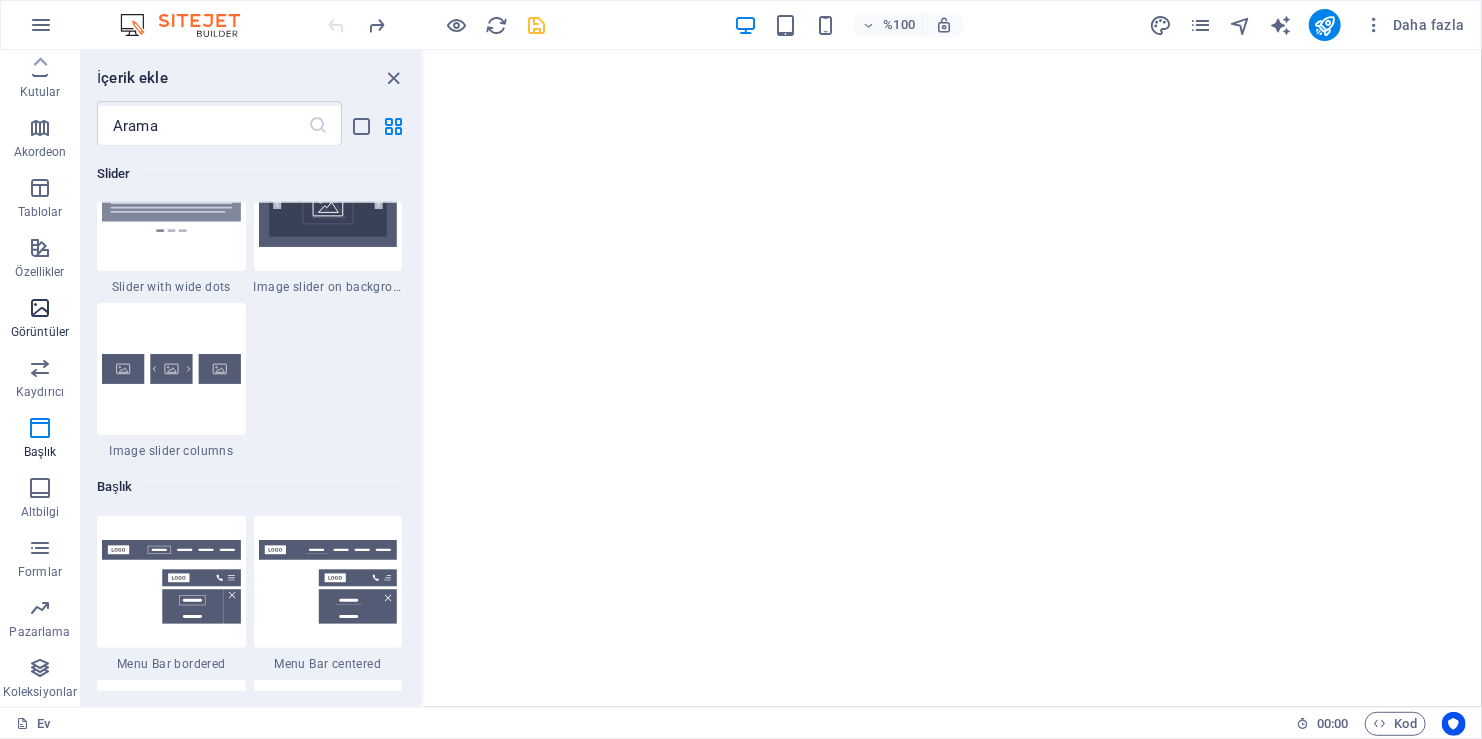 scroll, scrollTop: 11337, scrollLeft: 0, axis: vertical 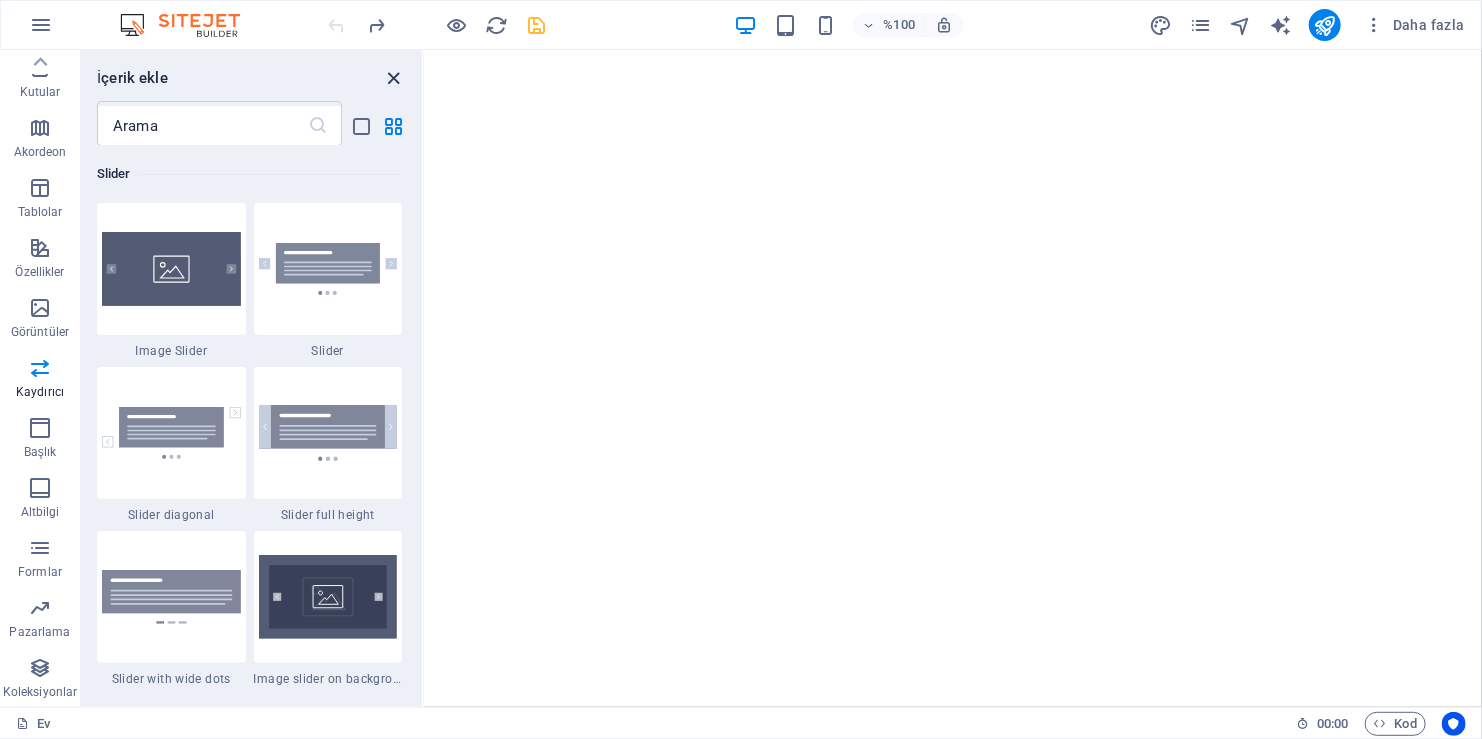 click at bounding box center (394, 78) 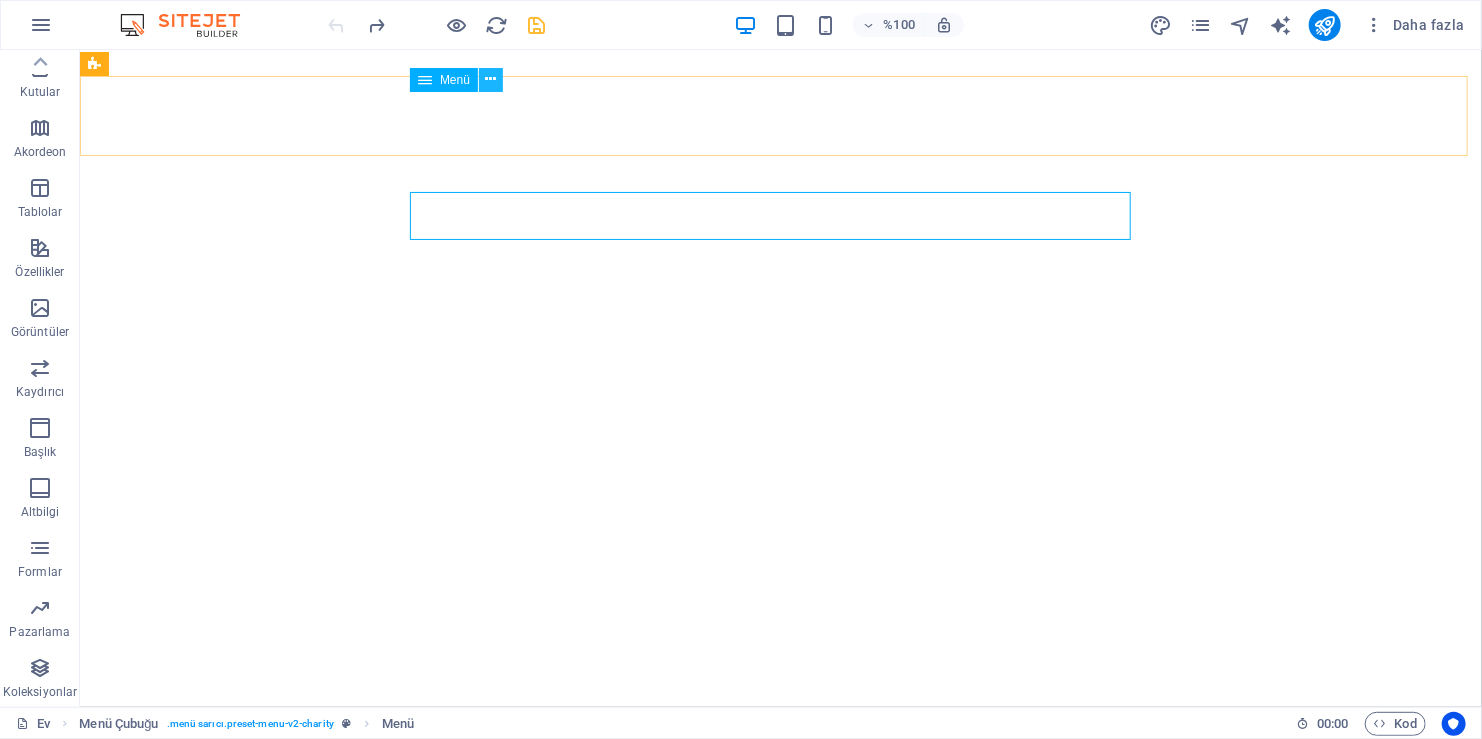 click at bounding box center (491, 80) 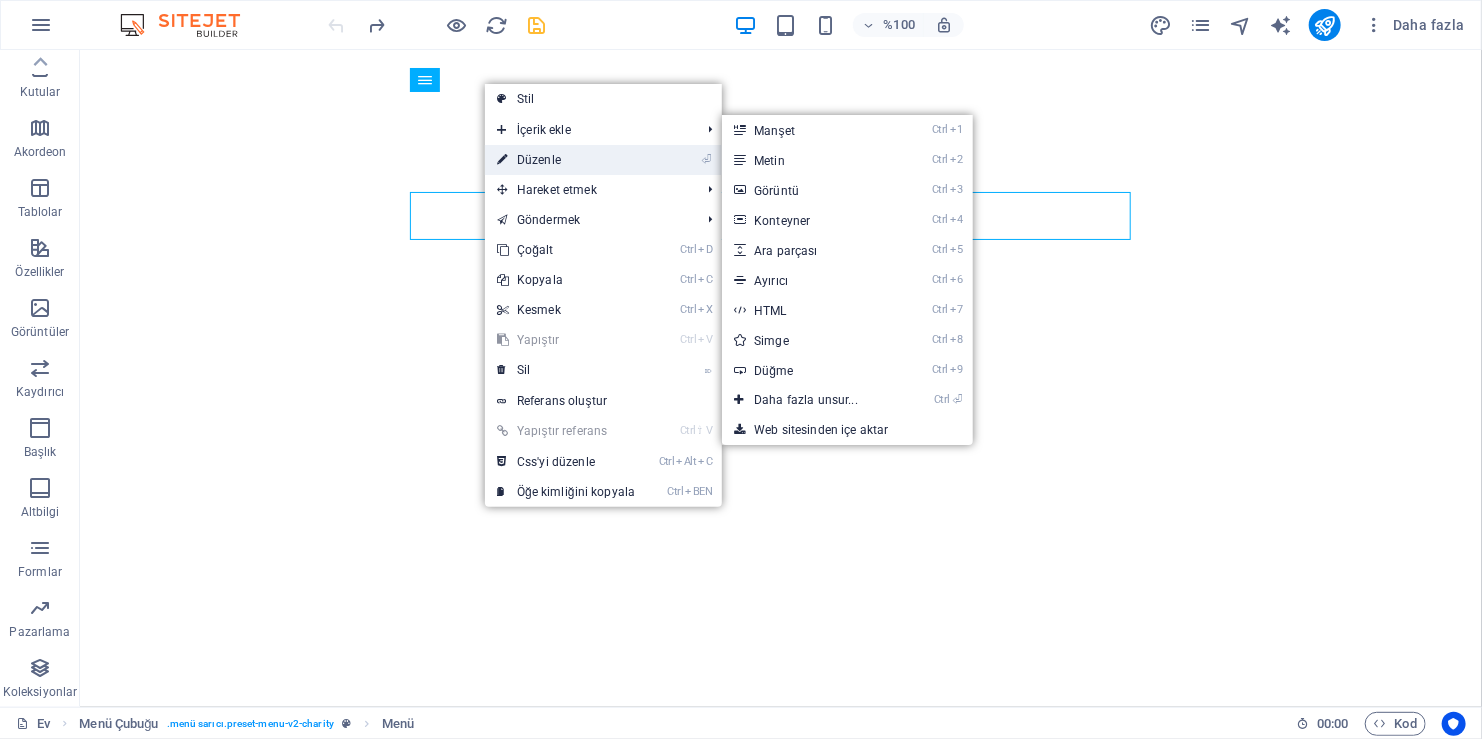 click on "⏎  Düzenle" at bounding box center (566, 160) 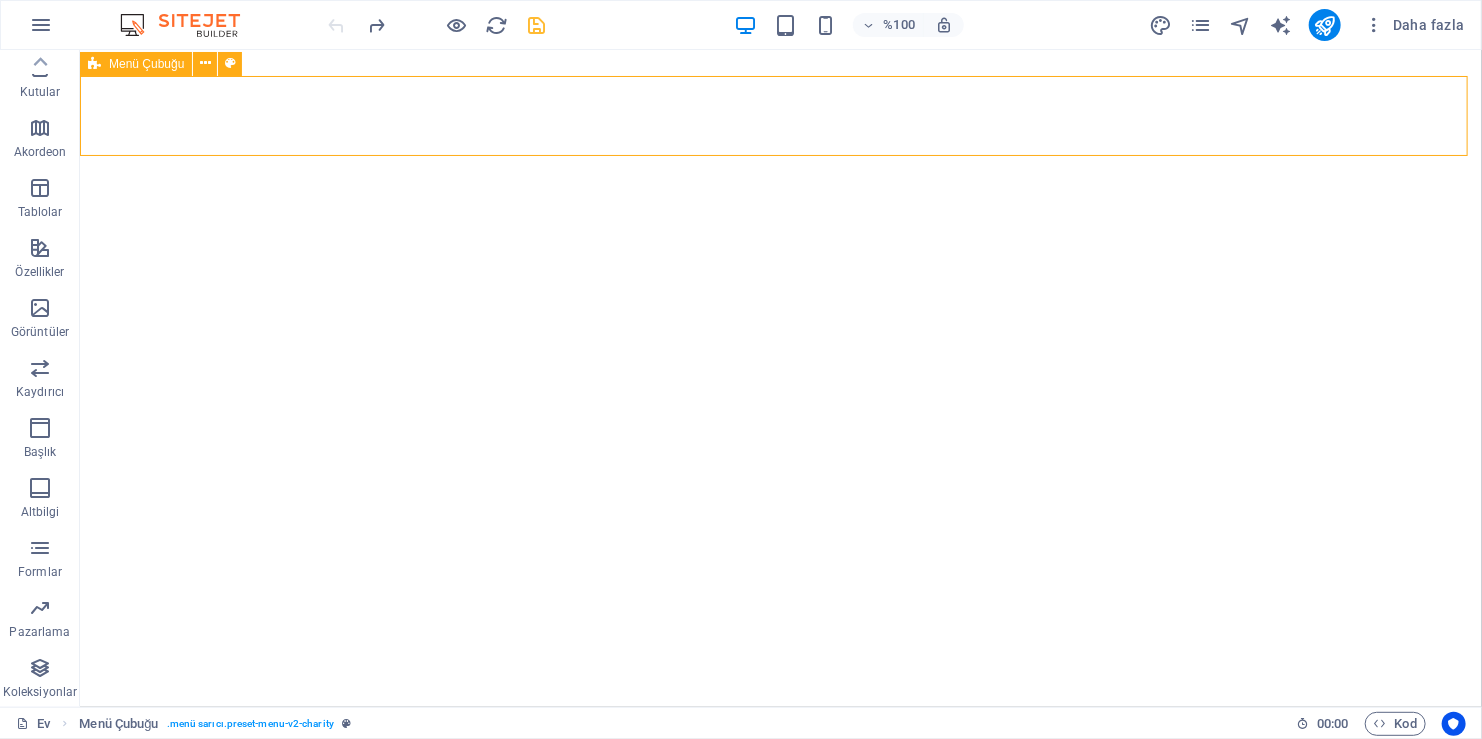 click at bounding box center [205, 63] 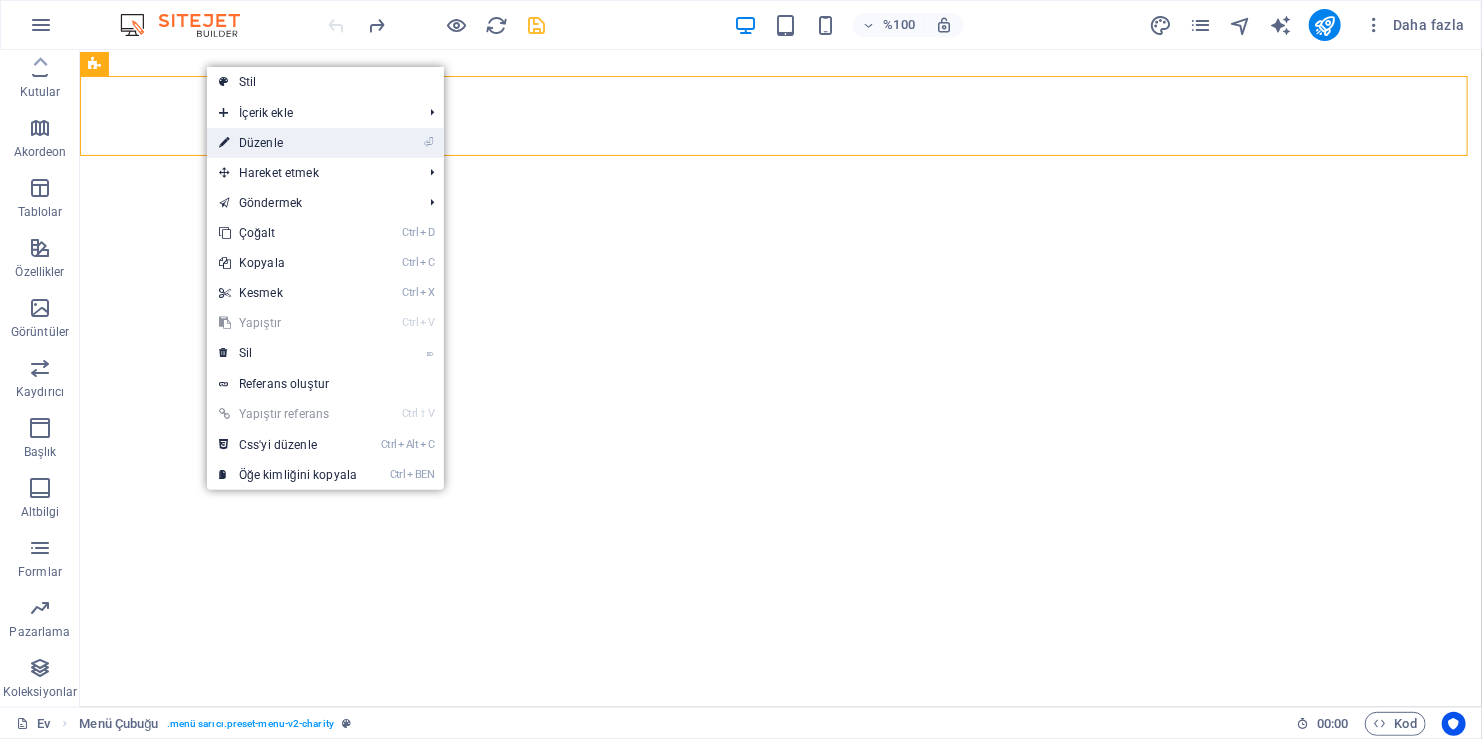 click on "⏎  Düzenle" at bounding box center [288, 143] 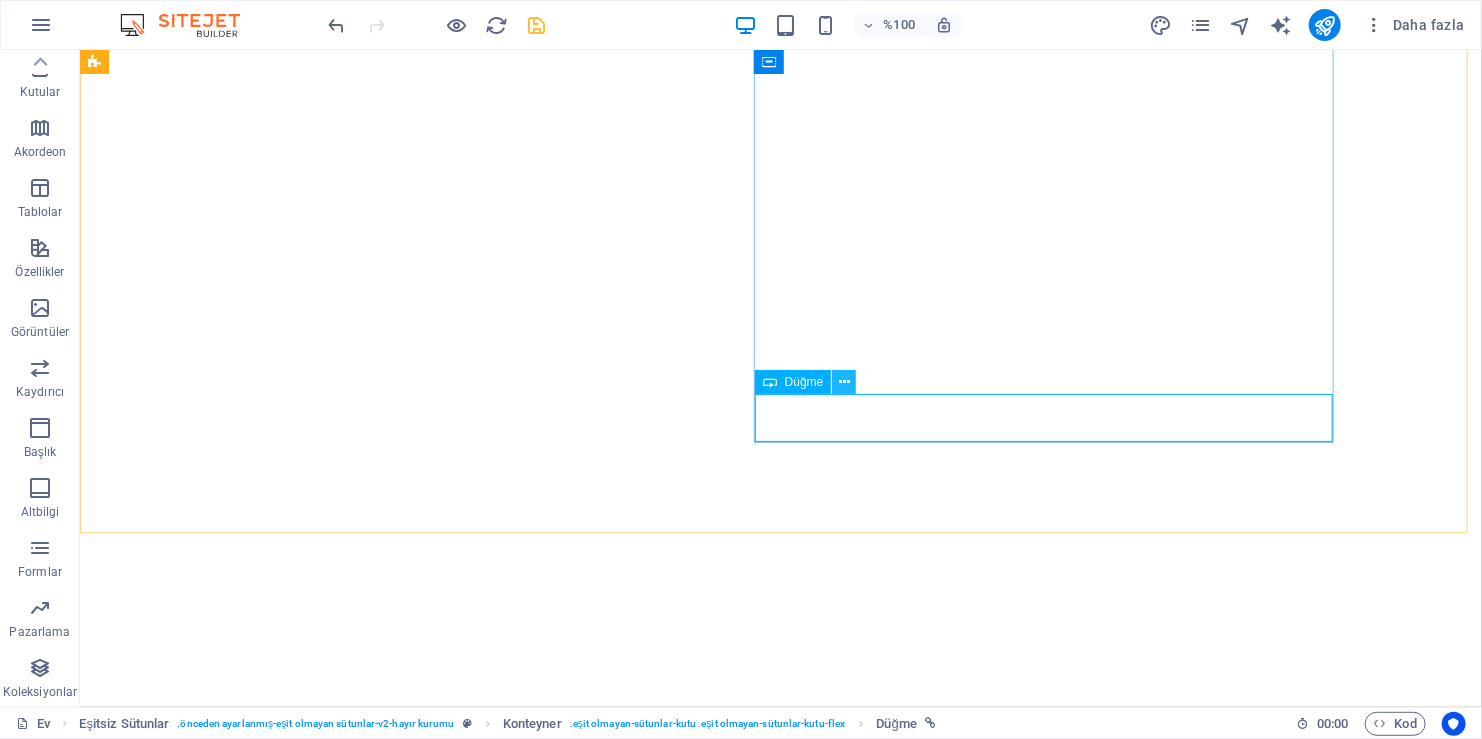 click at bounding box center [844, 382] 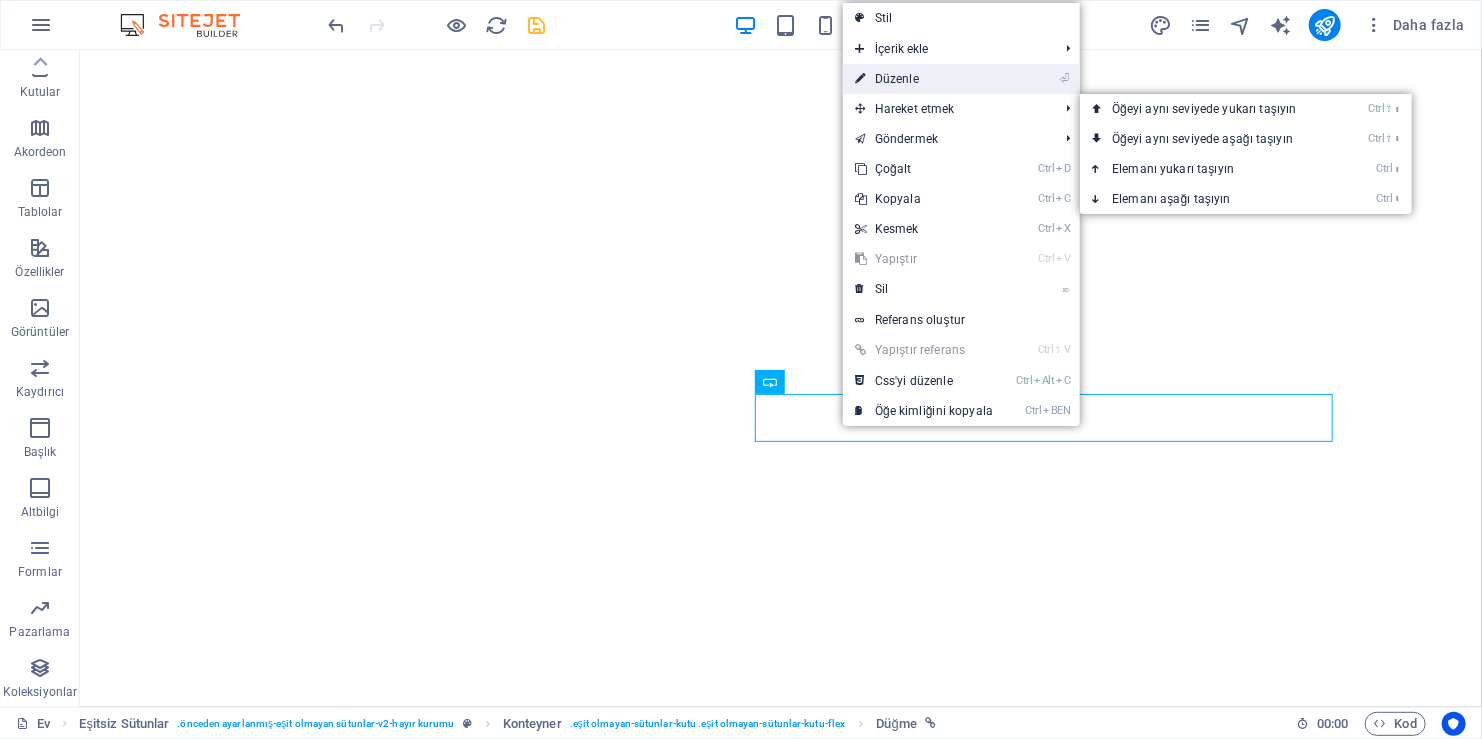 click on "⏎  Düzenle" at bounding box center (924, 79) 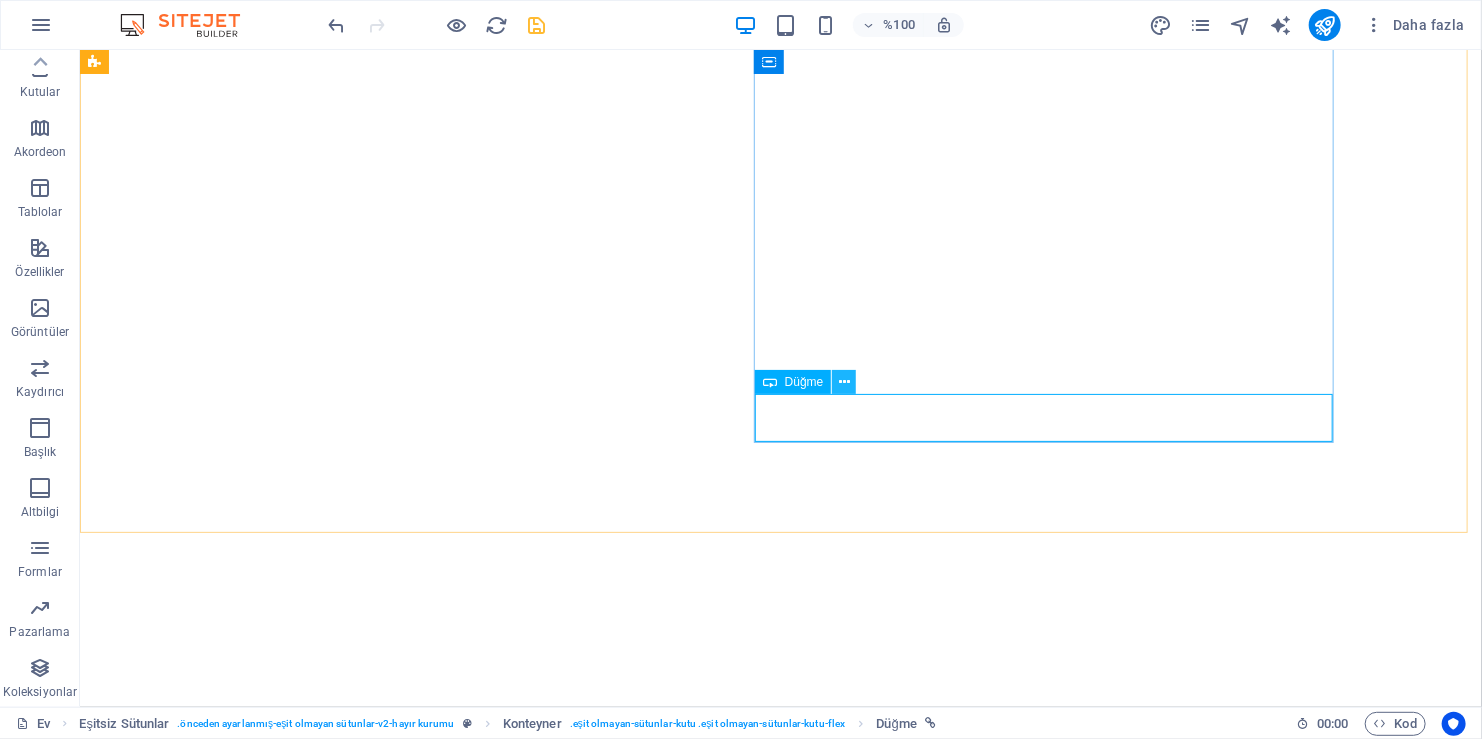 click at bounding box center [844, 382] 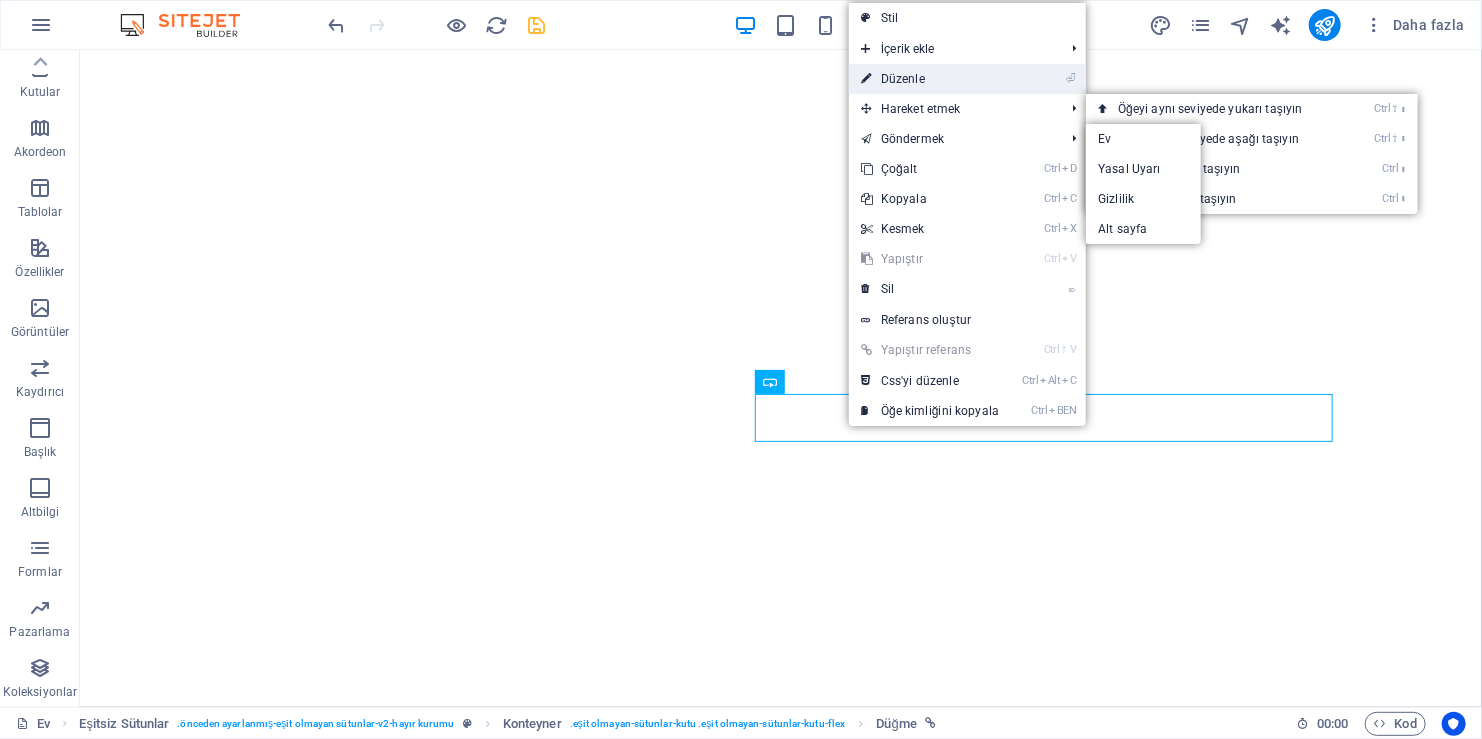 click on "⏎  Düzenle" at bounding box center [930, 79] 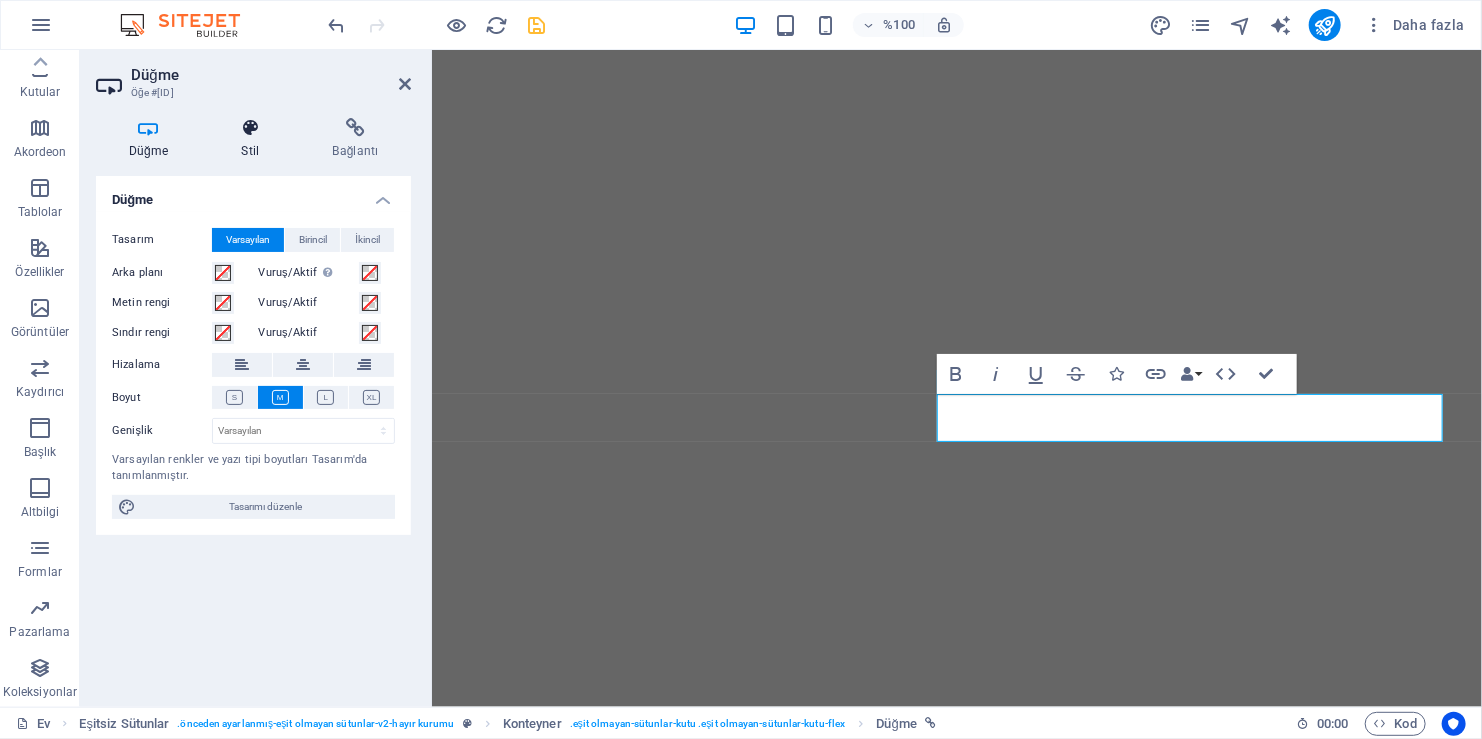 click on "Stil" at bounding box center (254, 139) 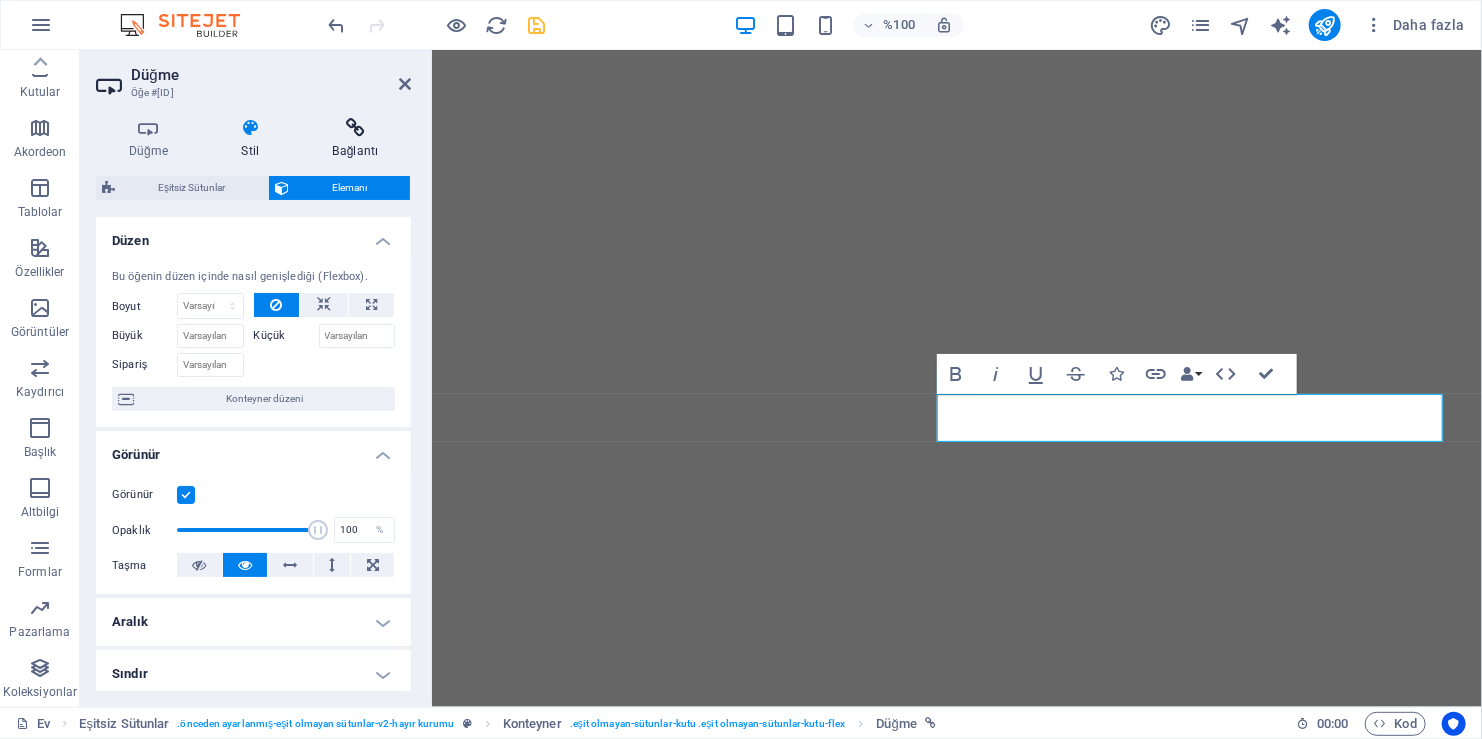click at bounding box center [355, 128] 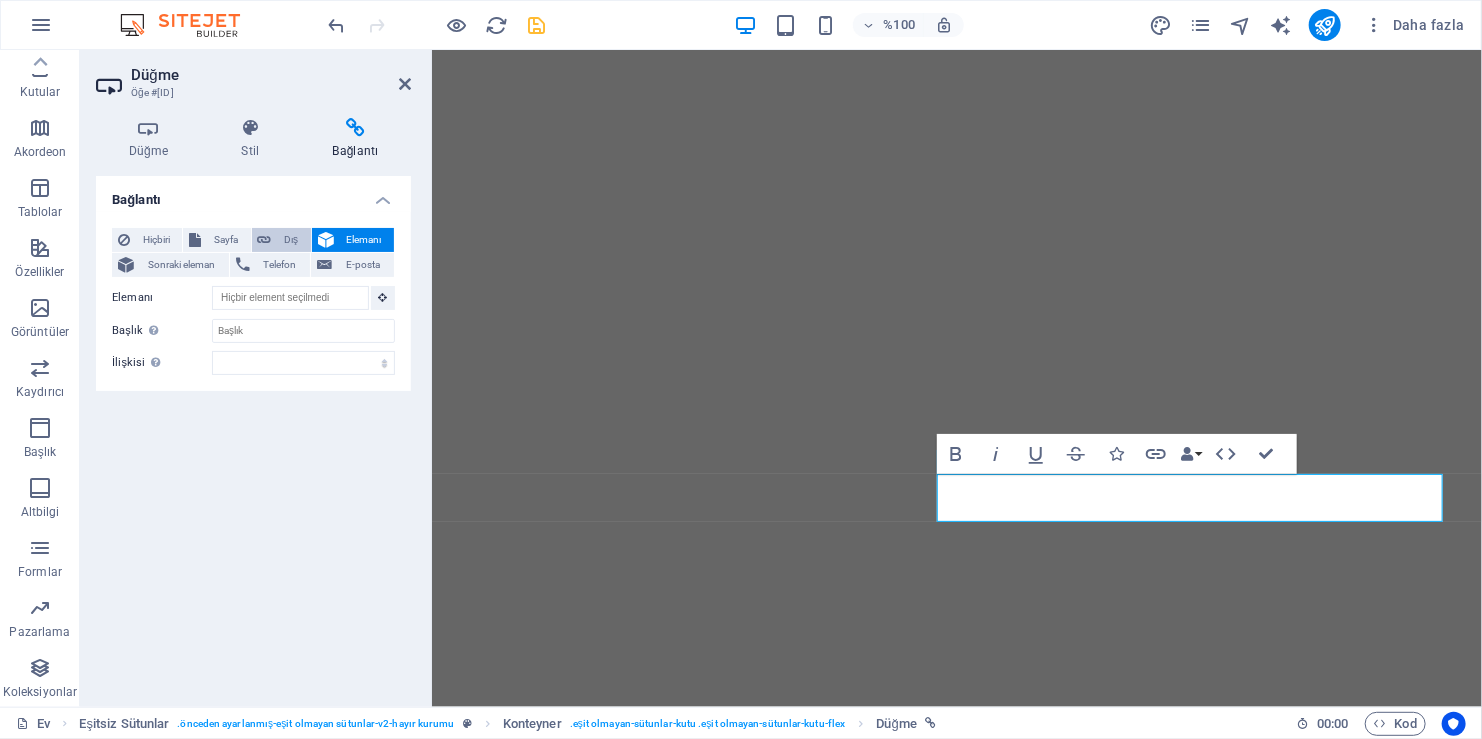 click on "Dış" at bounding box center [291, 240] 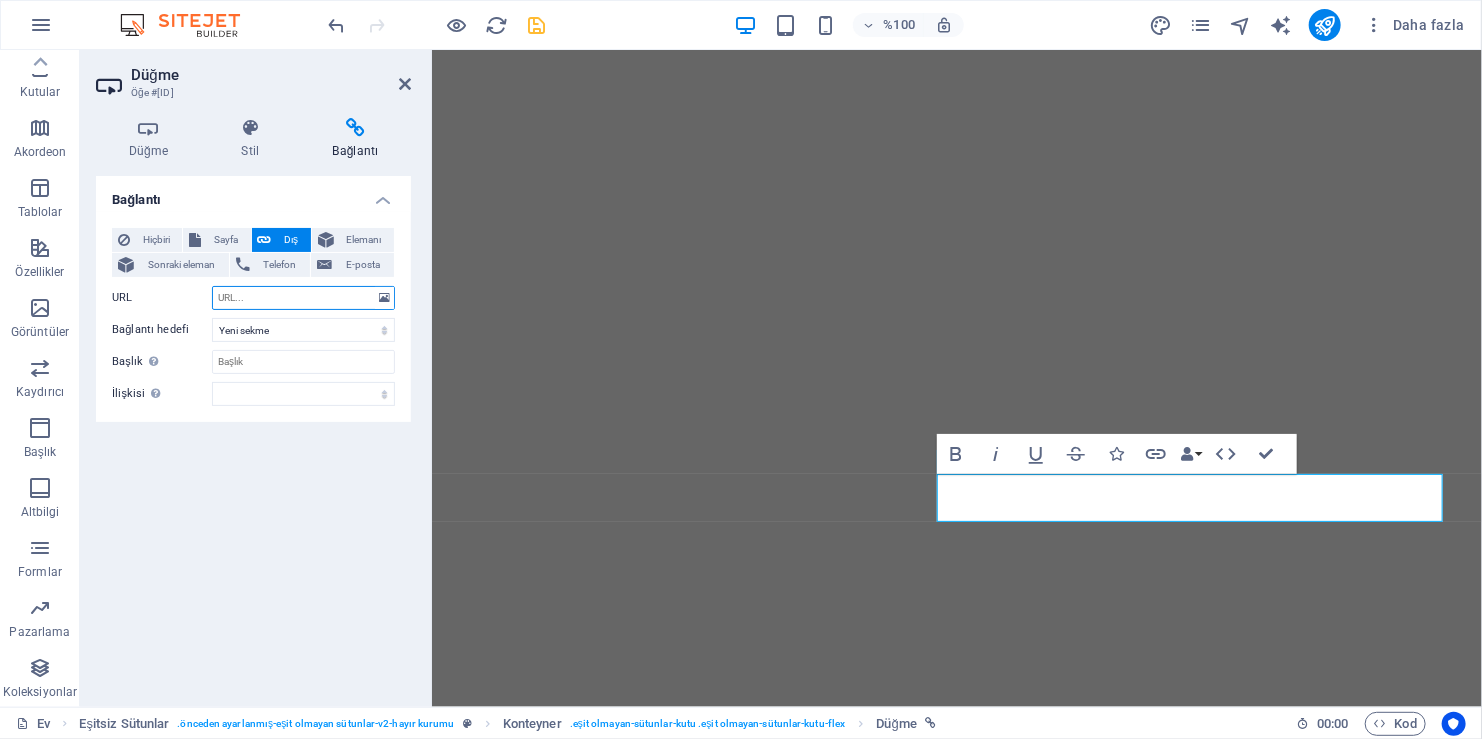 click on "URL" at bounding box center (303, 298) 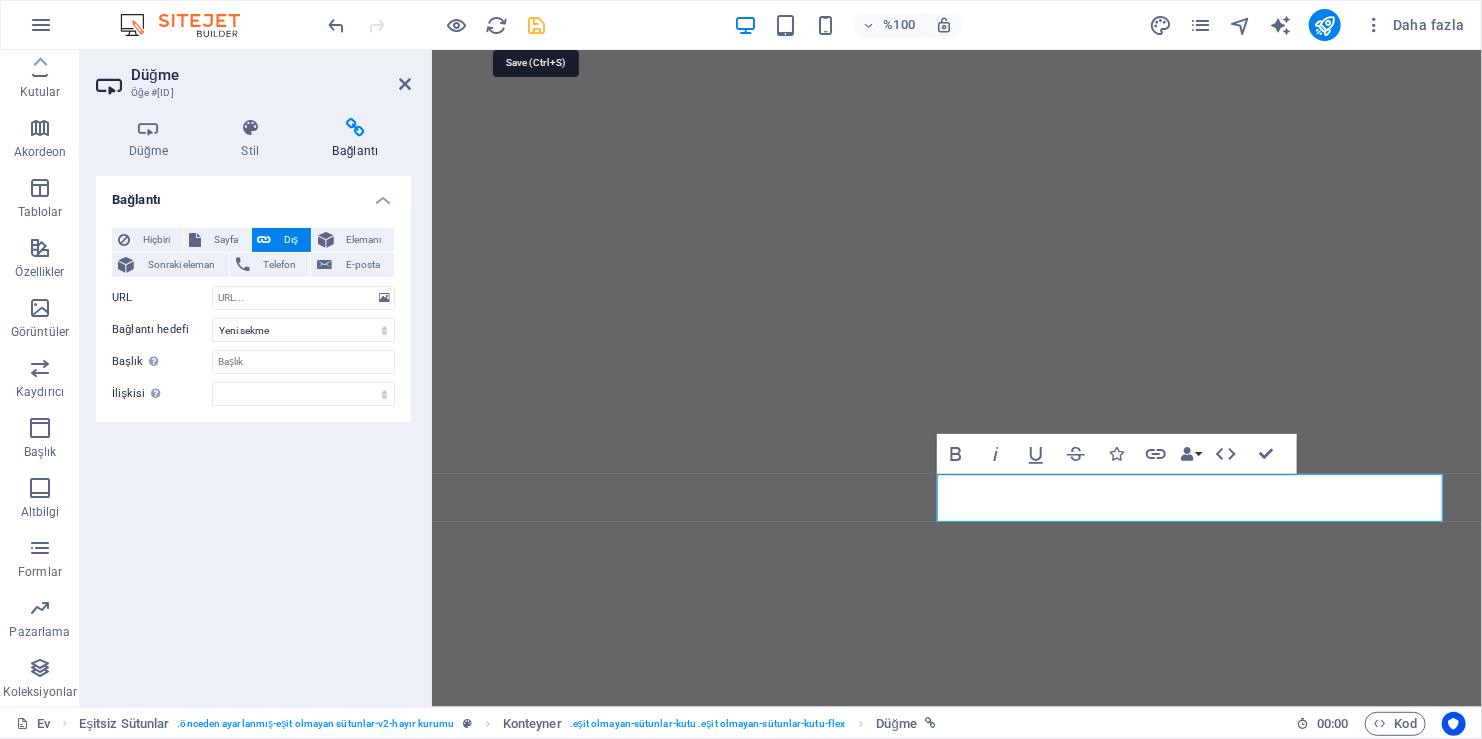 click at bounding box center (537, 25) 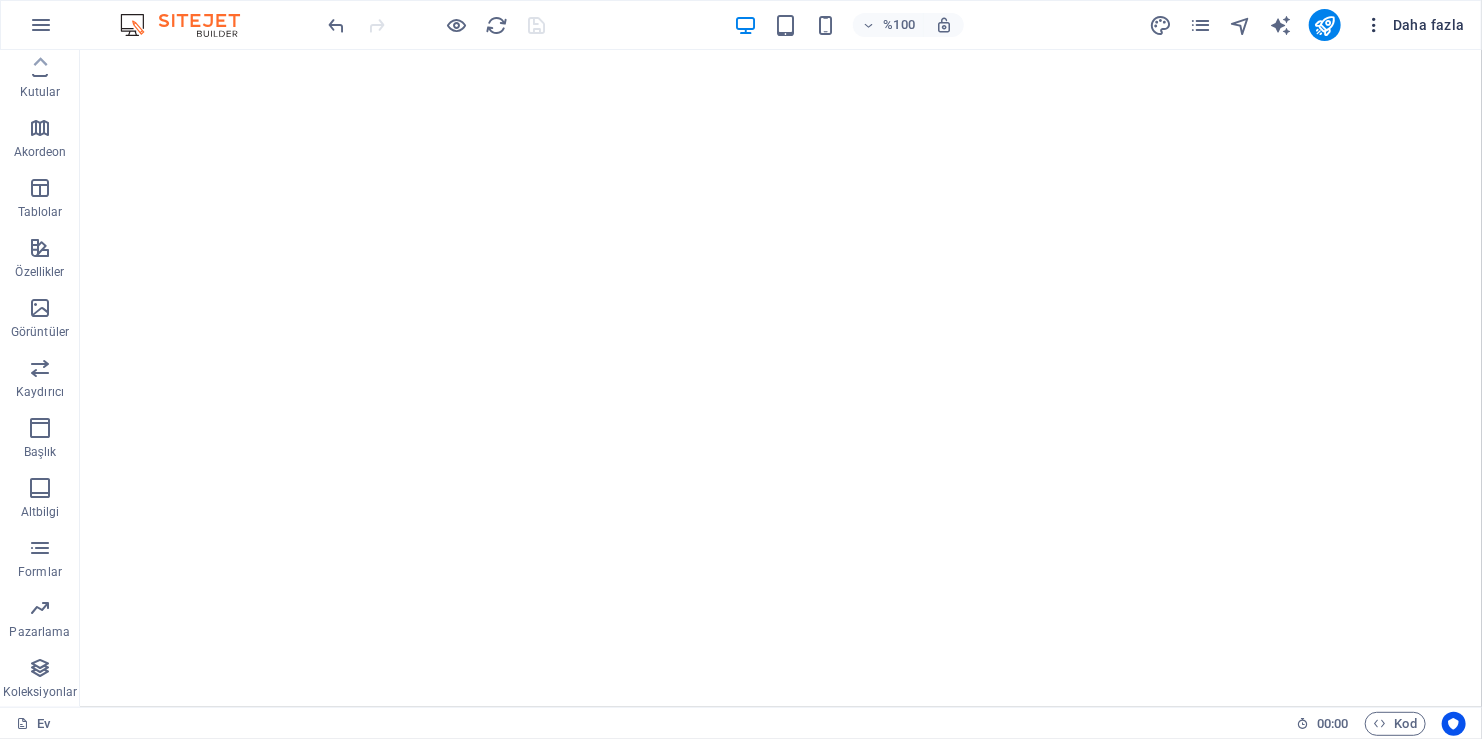 click on "Daha fazla" at bounding box center (1415, 25) 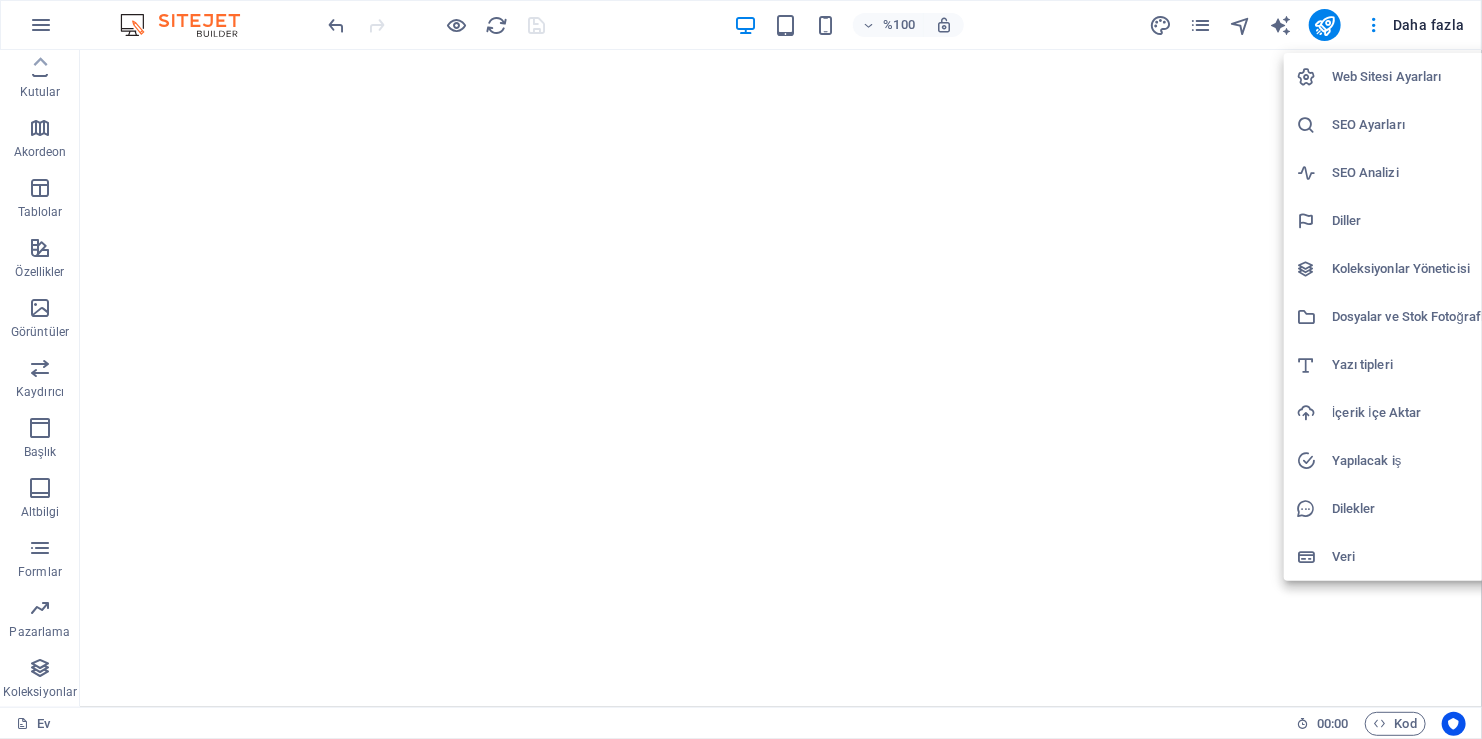 click at bounding box center (741, 369) 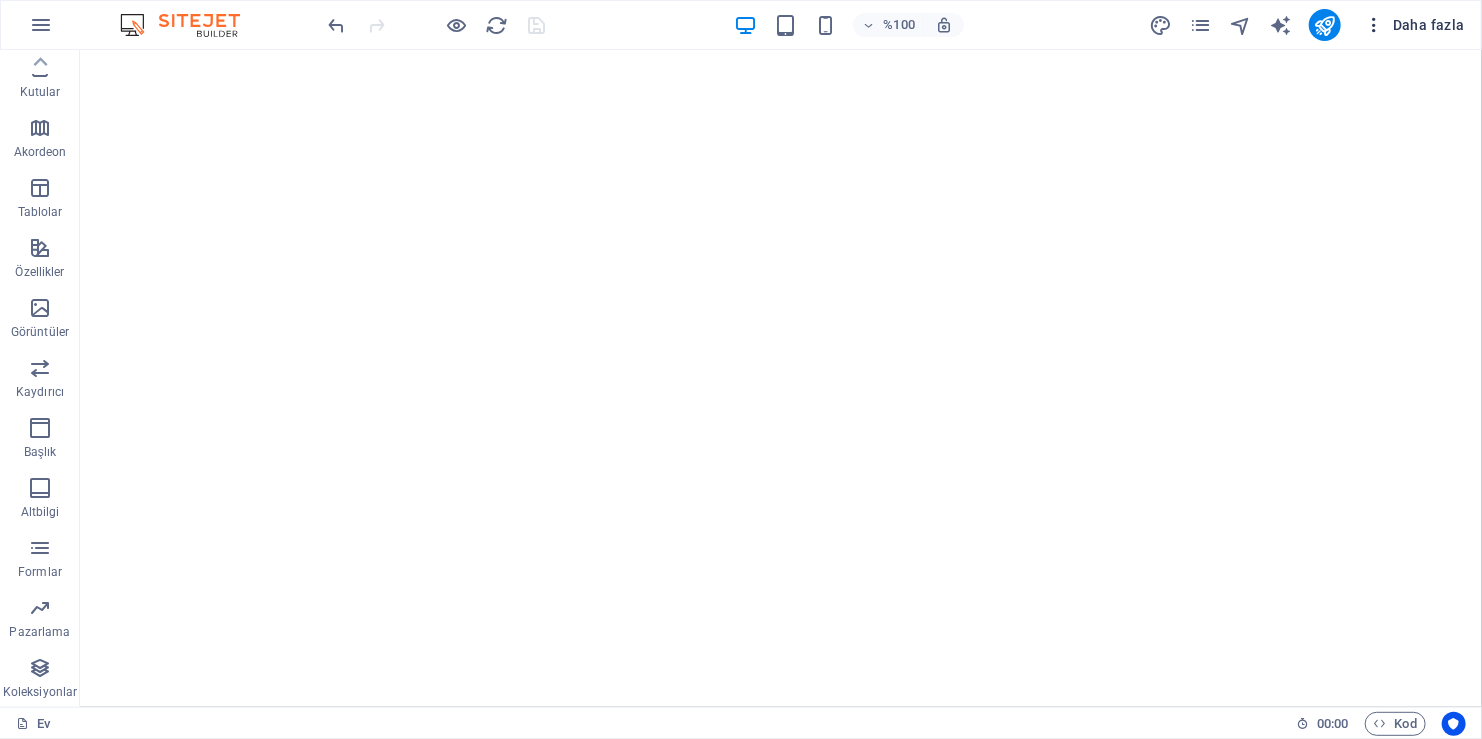 click at bounding box center (1375, 25) 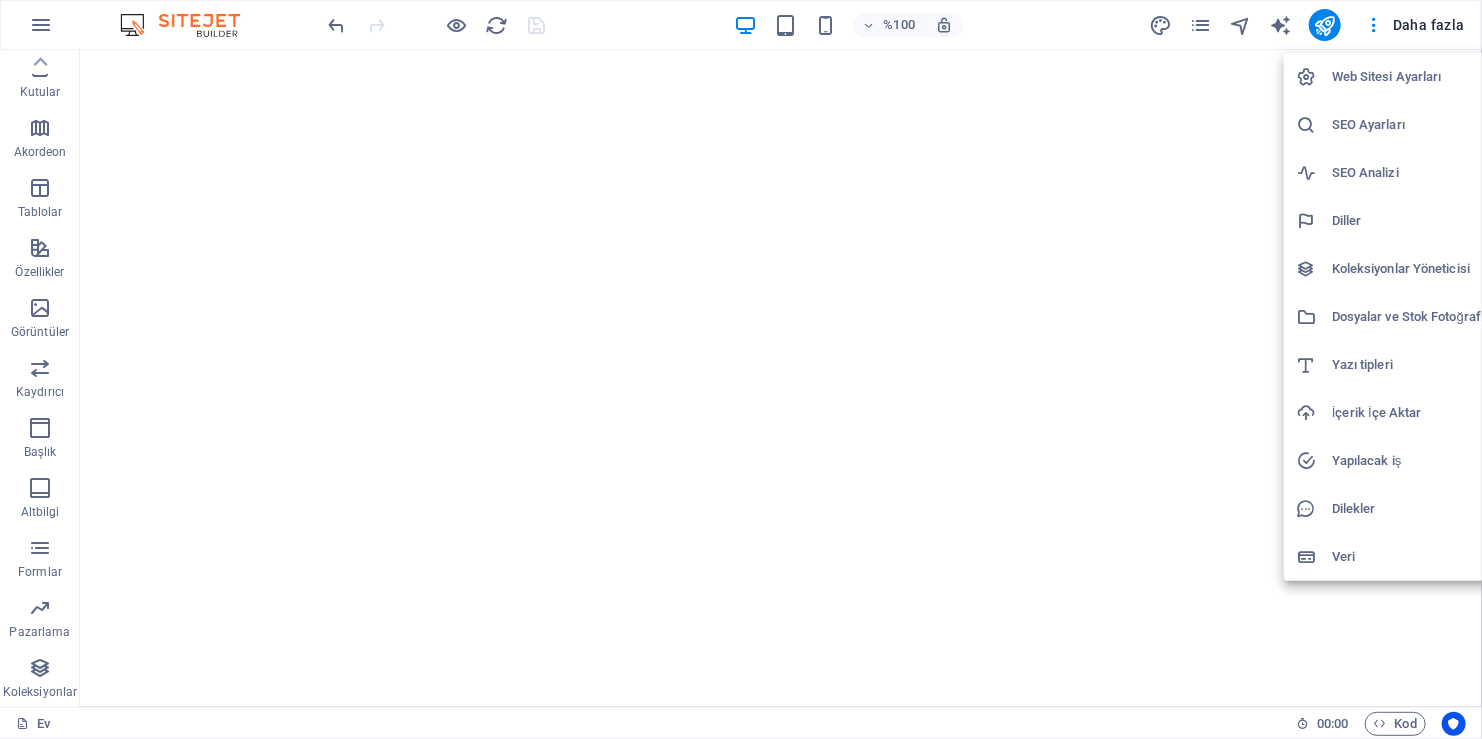click at bounding box center (741, 369) 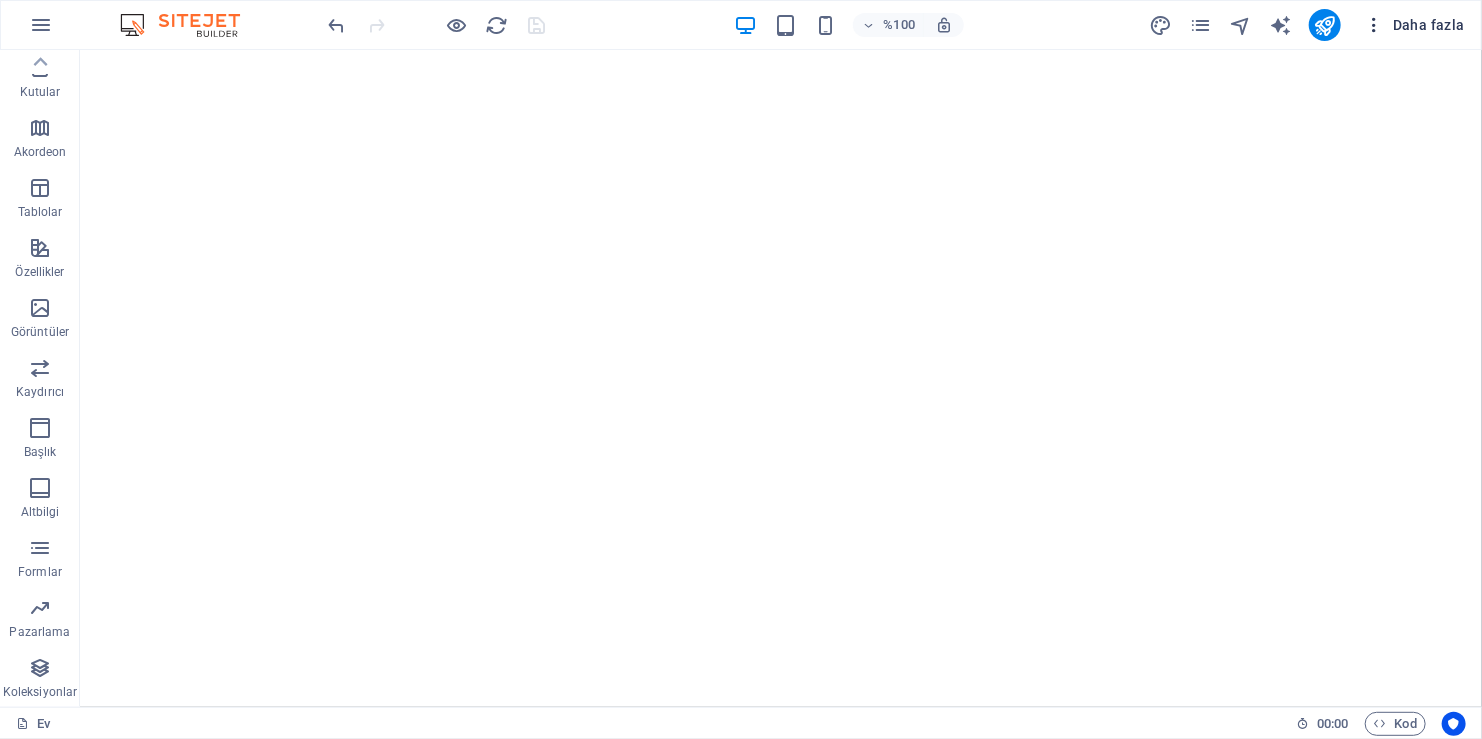 click at bounding box center [1375, 25] 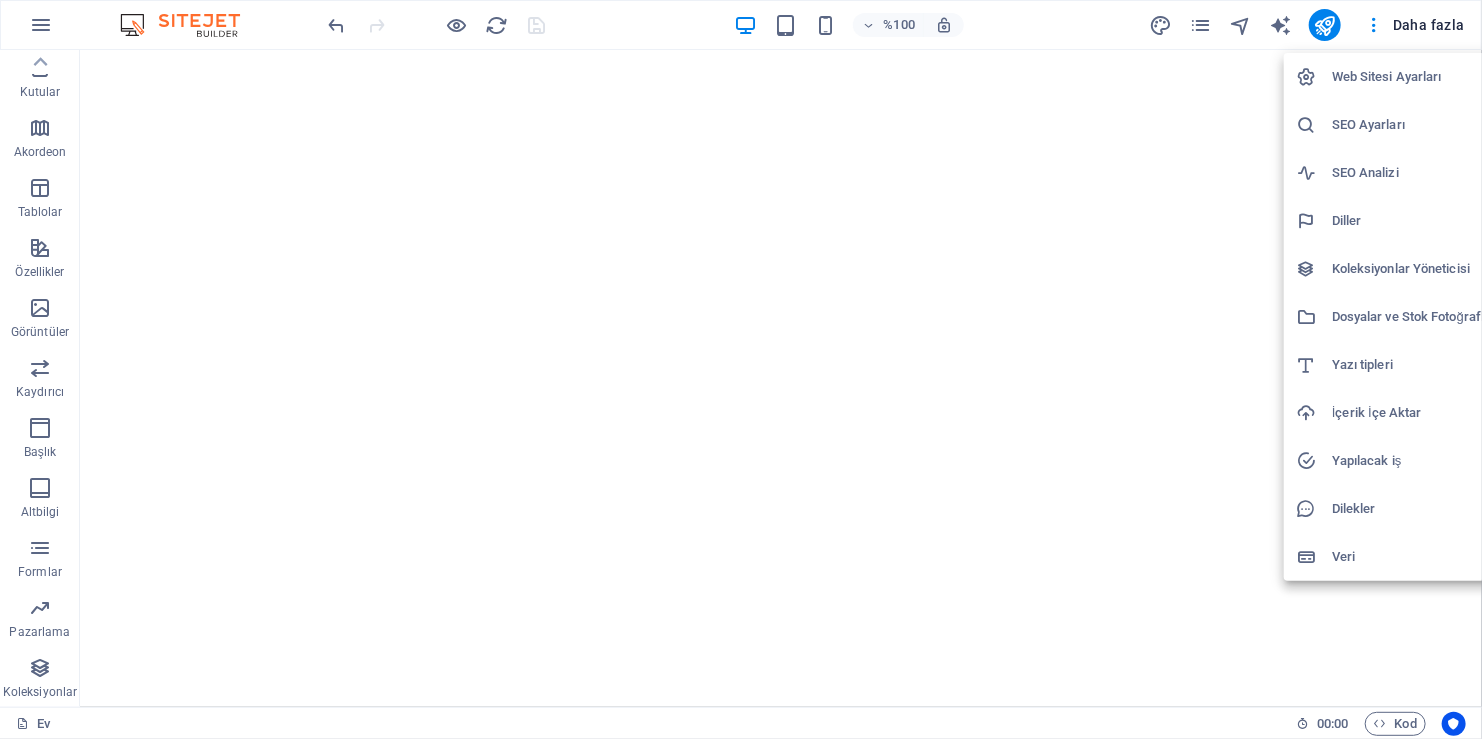 click at bounding box center (741, 369) 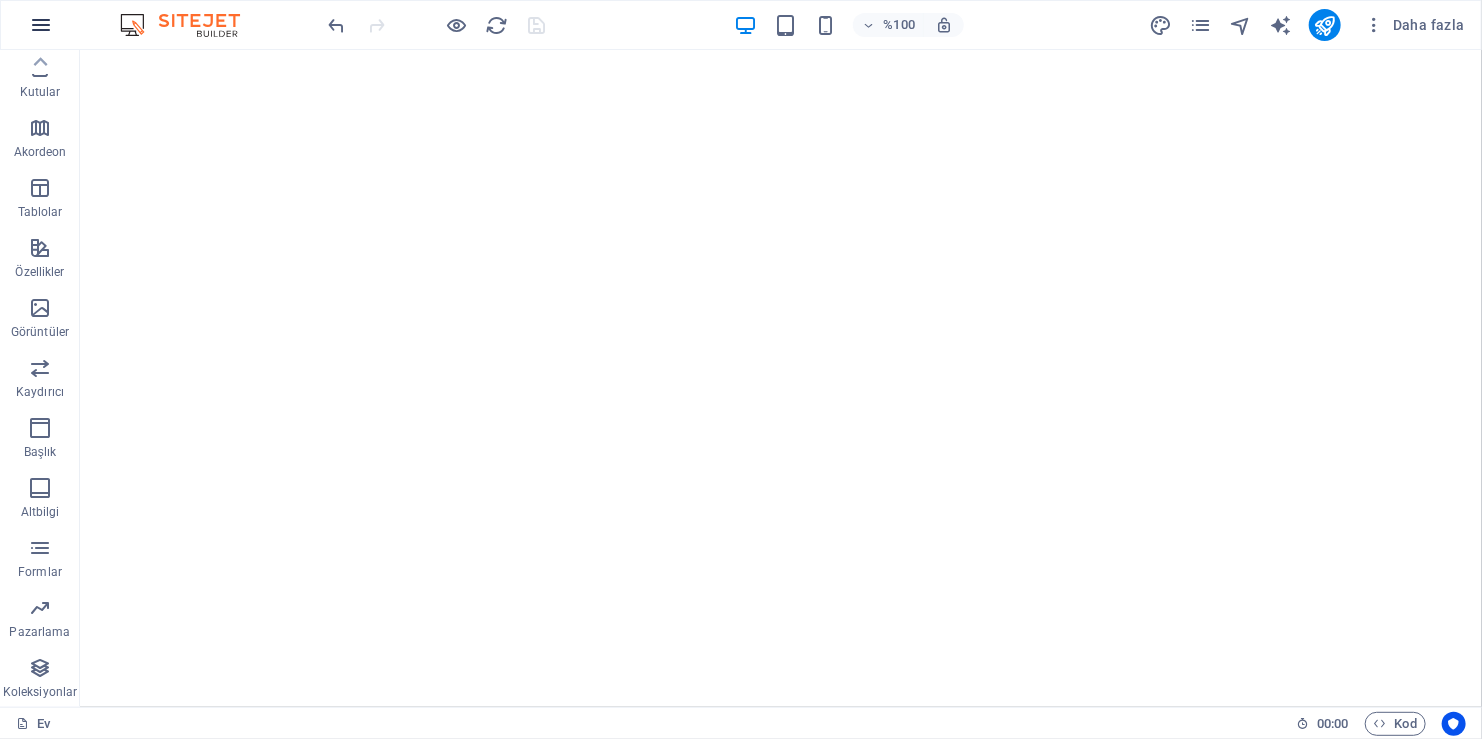 click at bounding box center [41, 25] 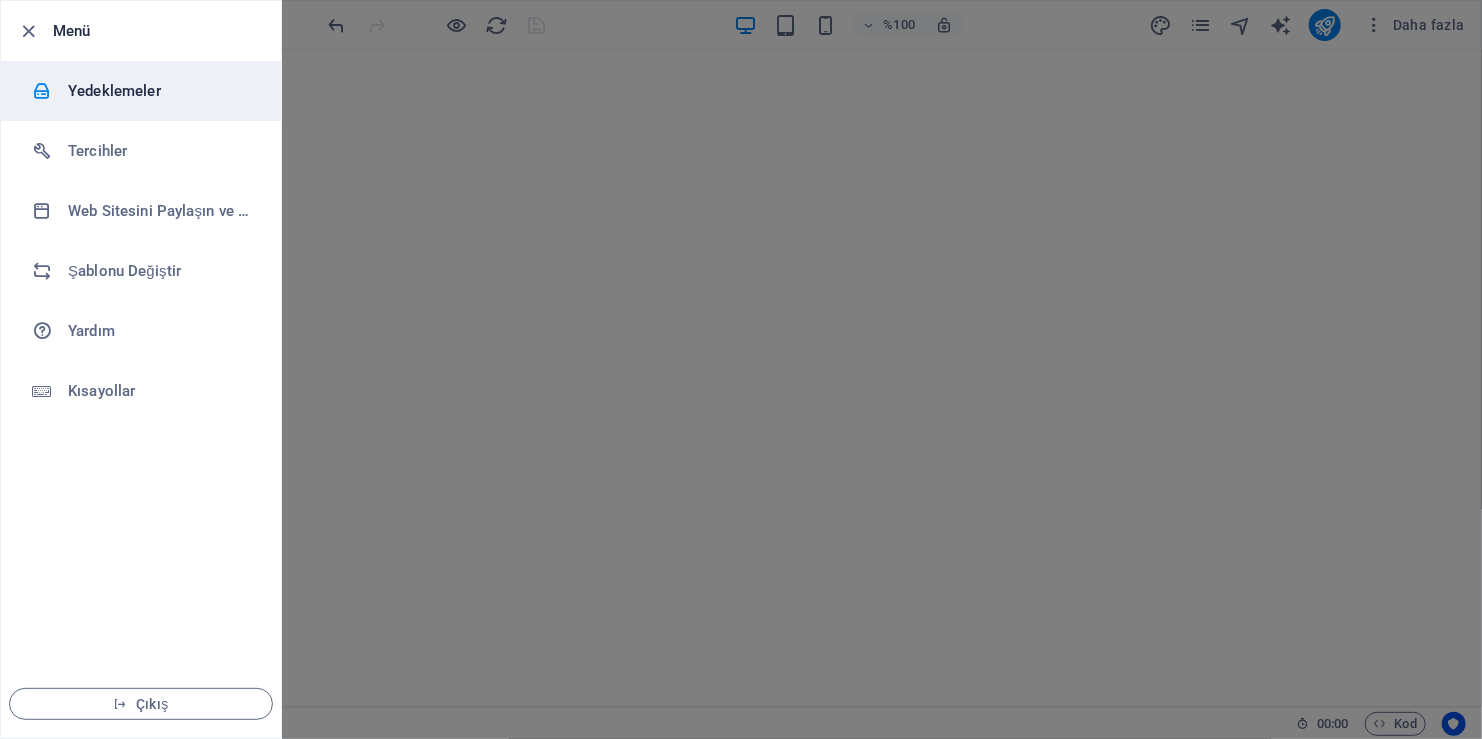 click on "Yedeklemeler" at bounding box center [160, 91] 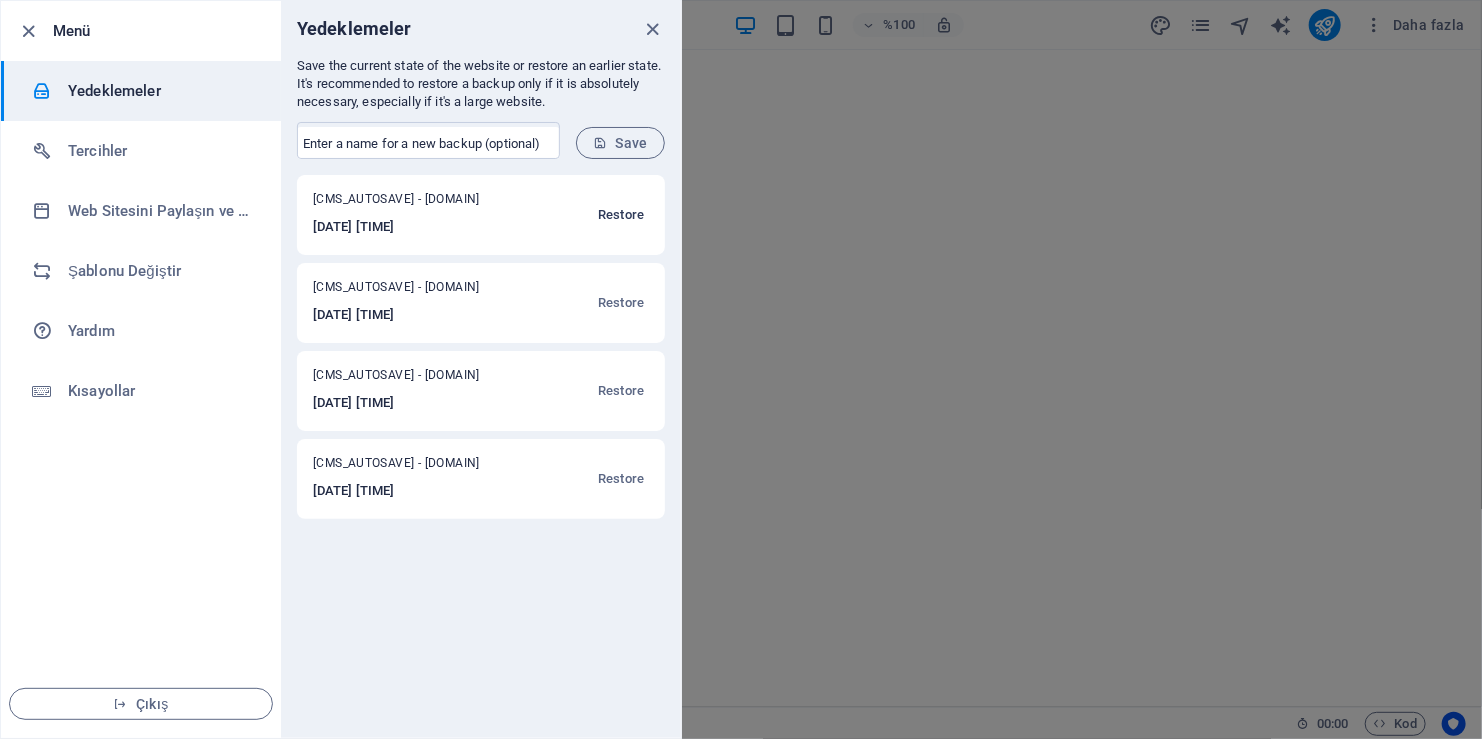 click on "Restore" at bounding box center [621, 215] 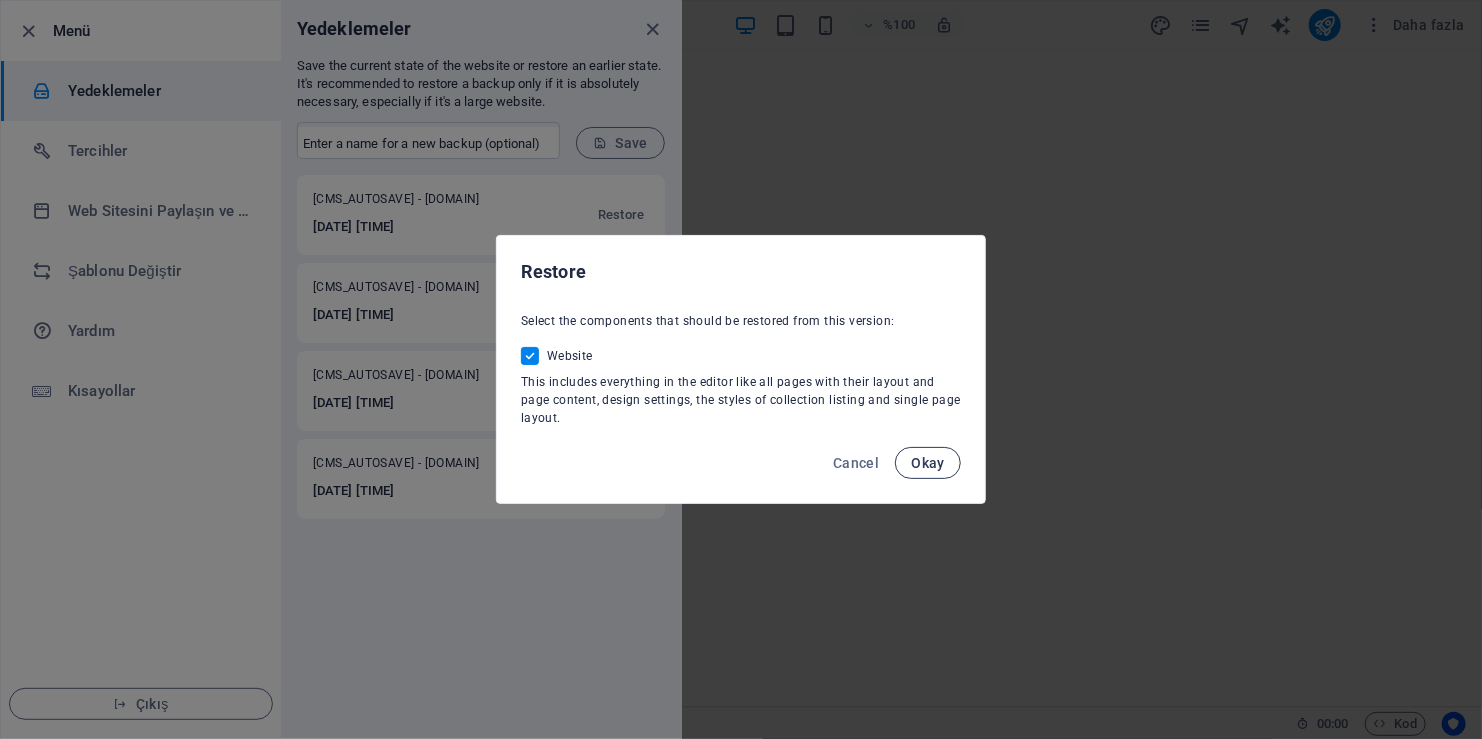 click on "Okay" at bounding box center [928, 463] 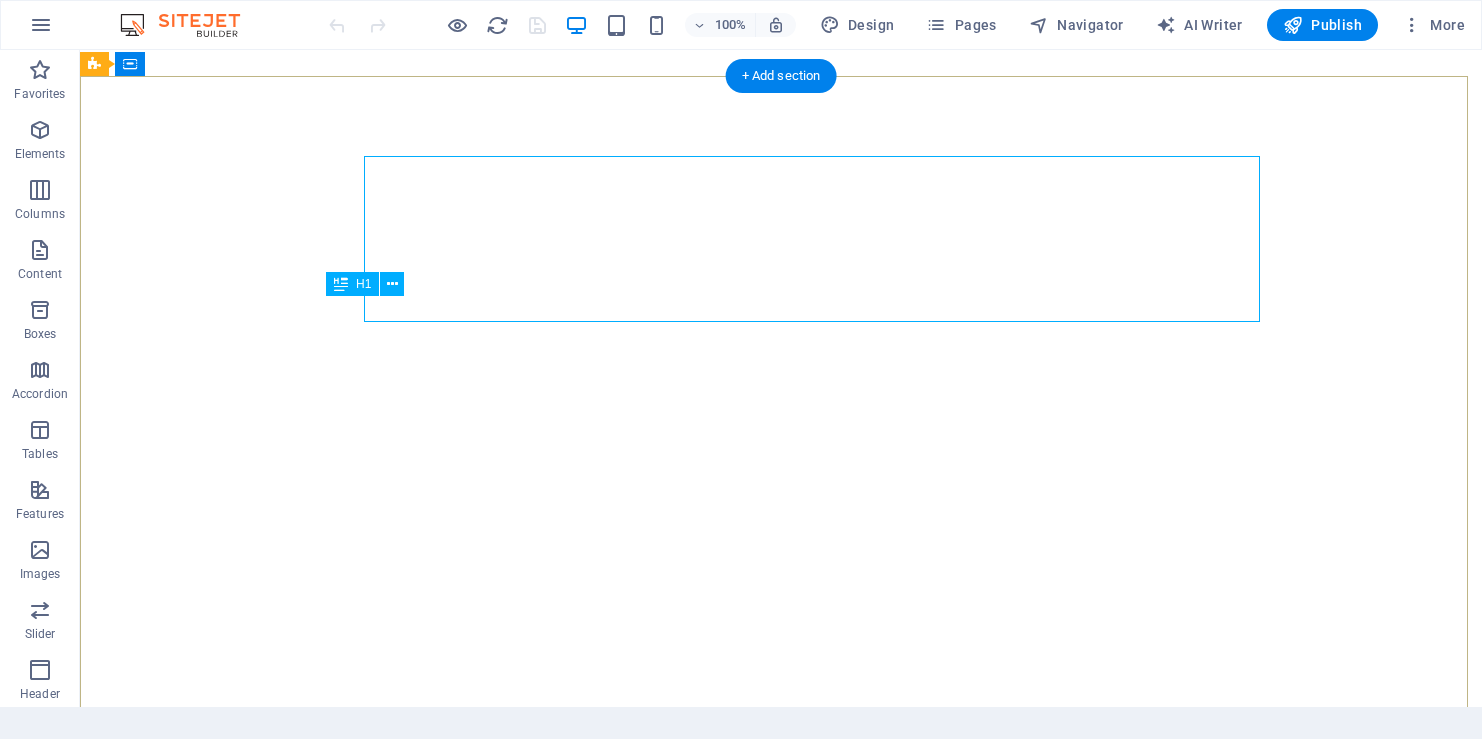 scroll, scrollTop: 0, scrollLeft: 0, axis: both 